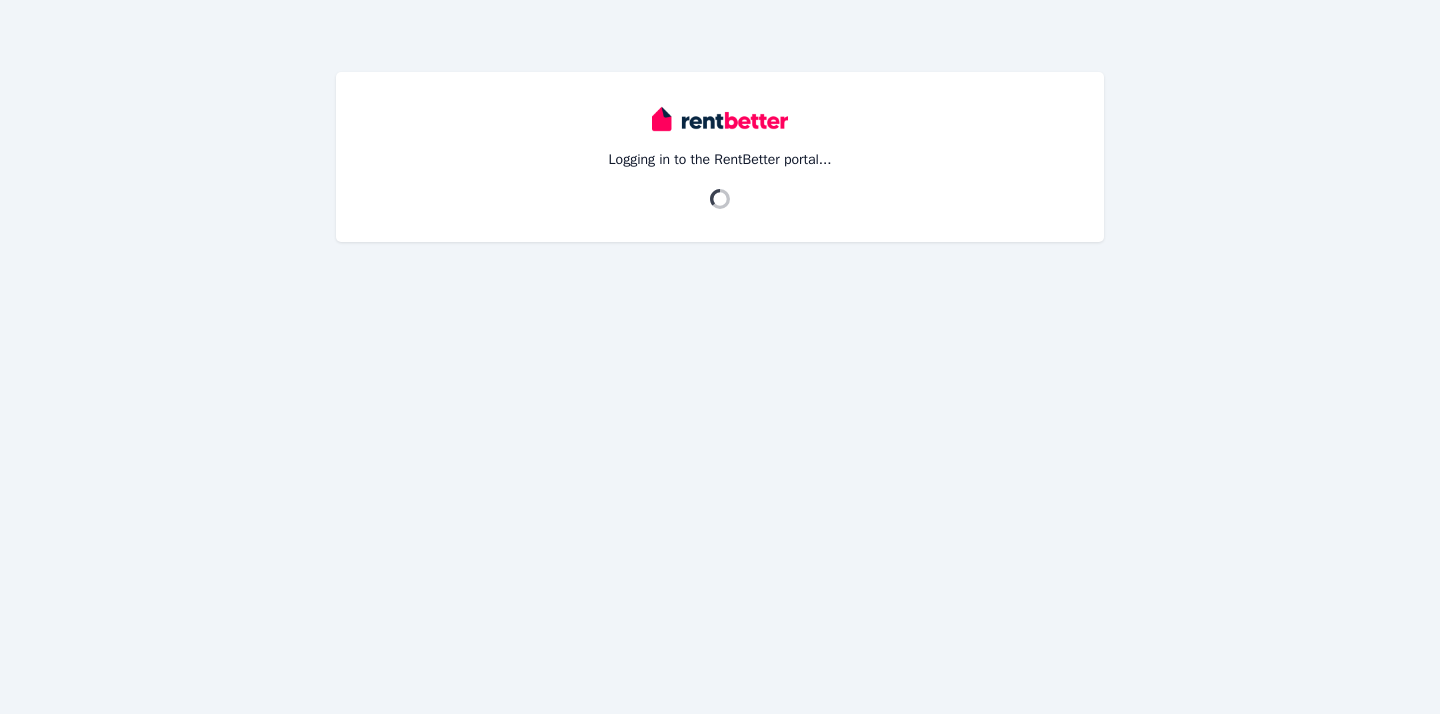 scroll, scrollTop: 0, scrollLeft: 0, axis: both 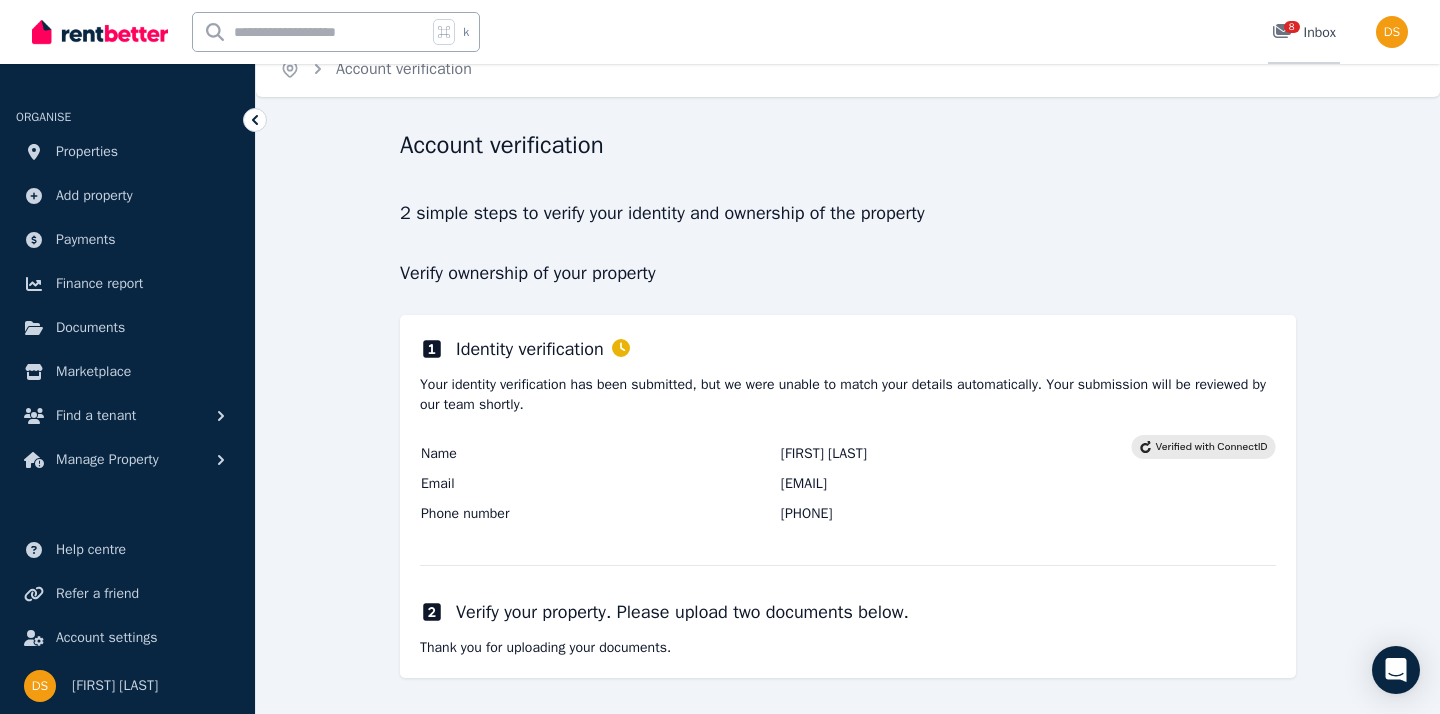 click 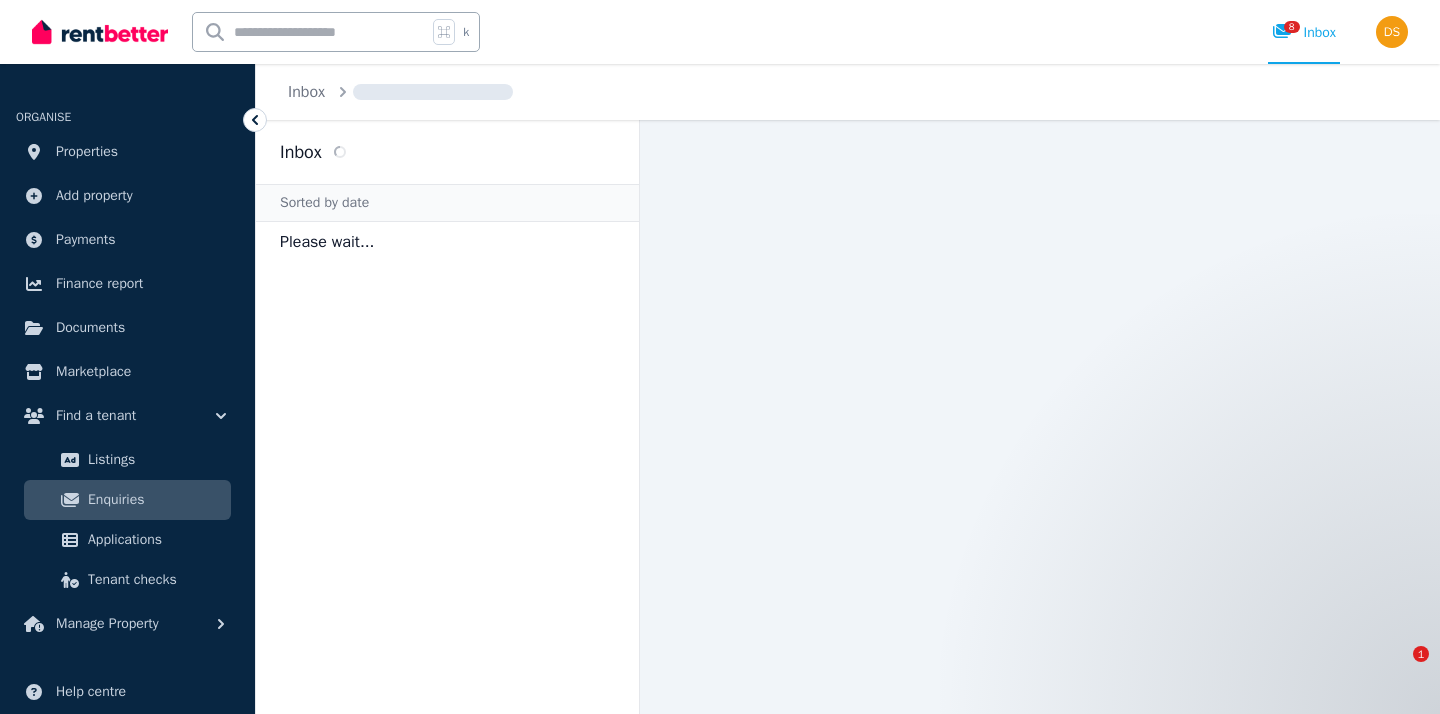 scroll, scrollTop: 0, scrollLeft: 0, axis: both 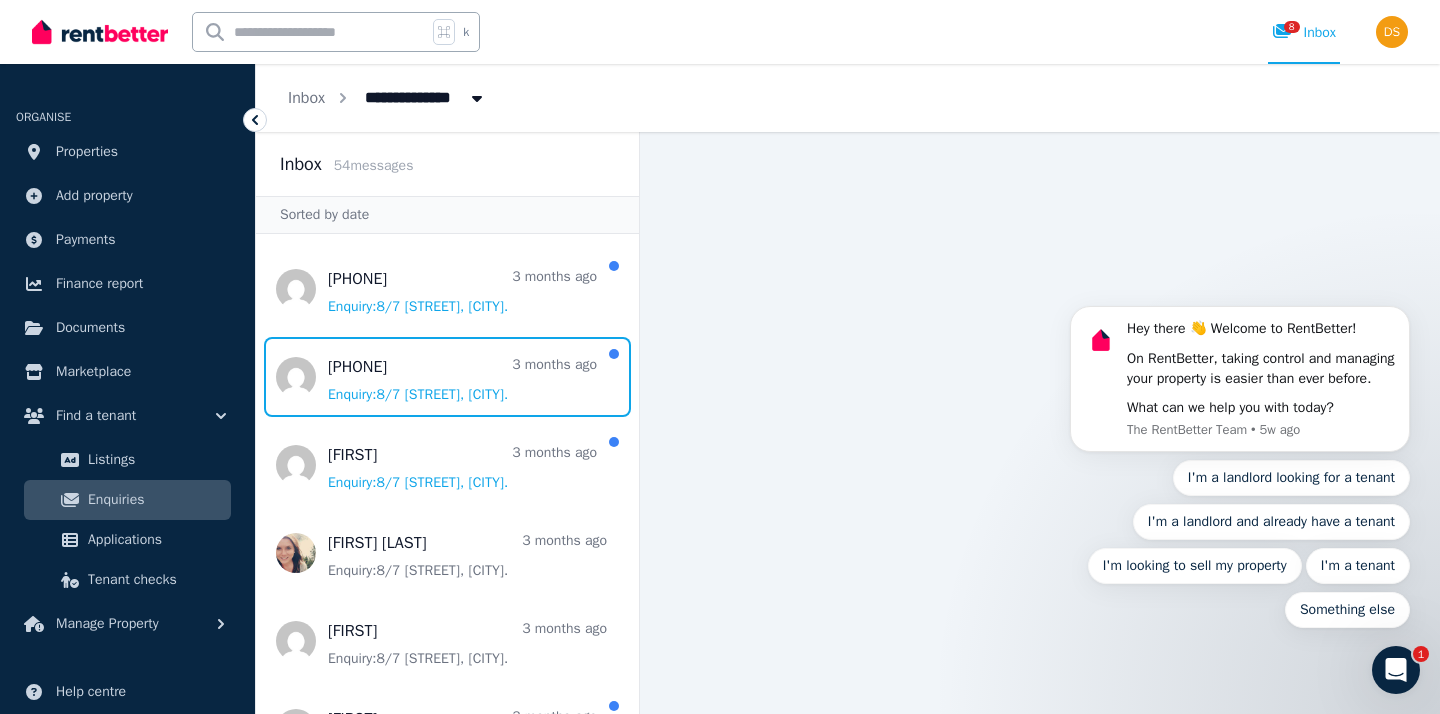 click at bounding box center [447, 377] 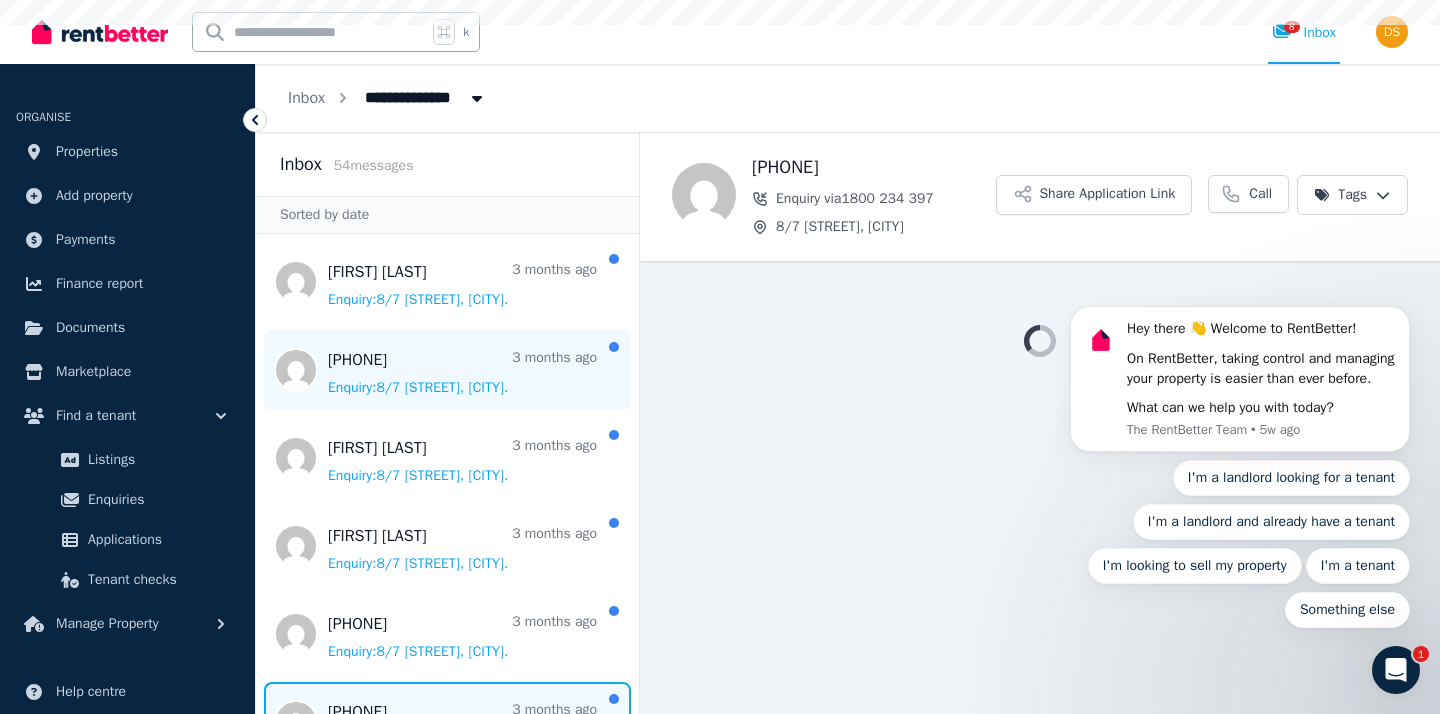 scroll, scrollTop: 0, scrollLeft: 0, axis: both 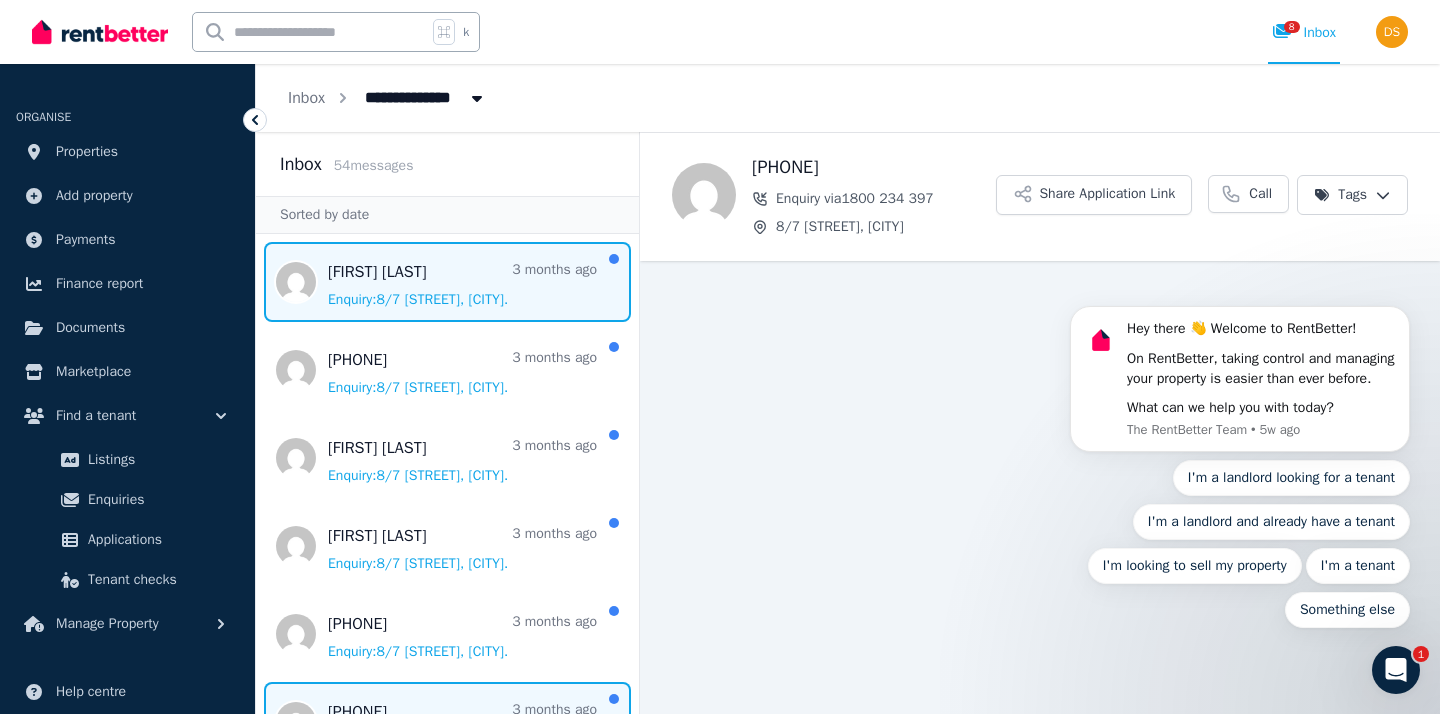 click at bounding box center [447, 282] 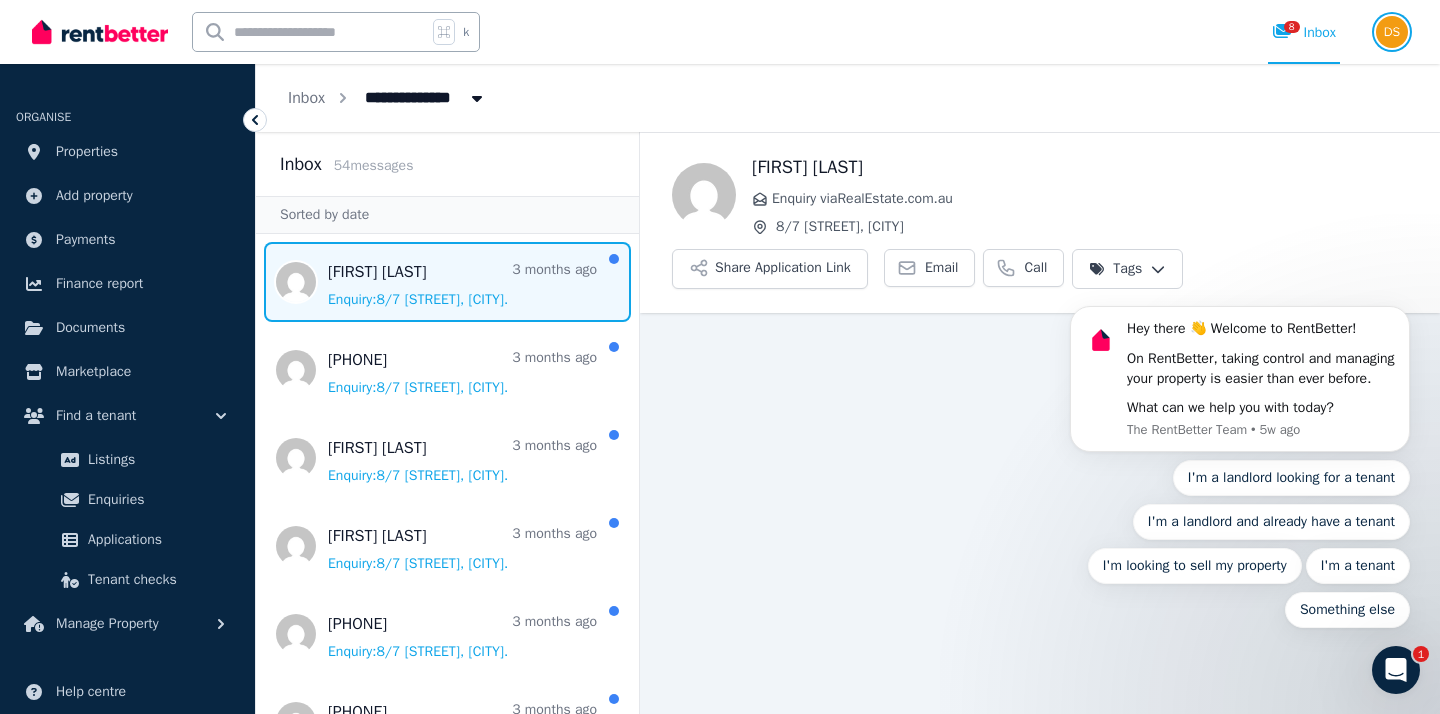 click at bounding box center [1392, 32] 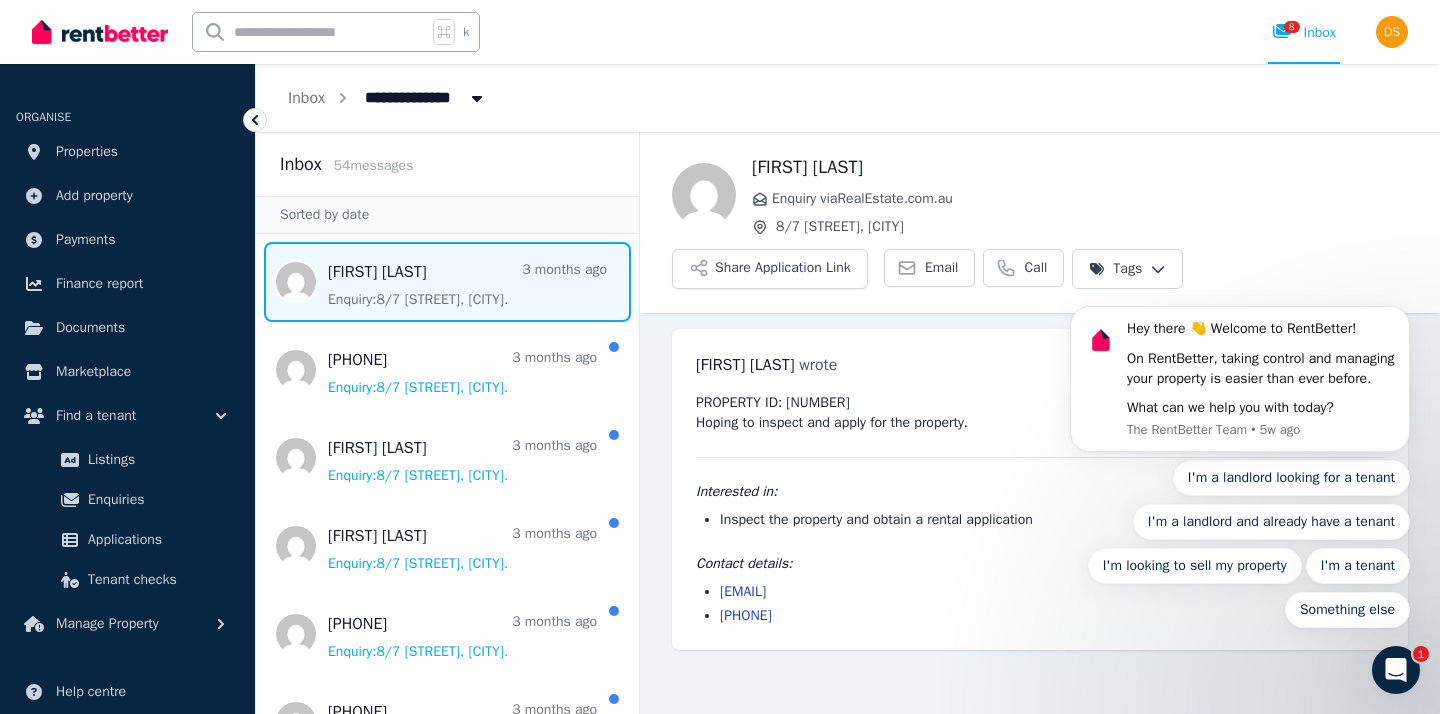 click on "Hey there 👋 Welcome to RentBetter! On RentBetter, taking control and managing your property is easier than ever before. What can we help you with today? The RentBetter Team • 5w ago I'm a landlord looking for a tenant I'm a landlord and already have a tenant I'm looking to sell my property I'm a tenant Something else" at bounding box center [1240, 374] 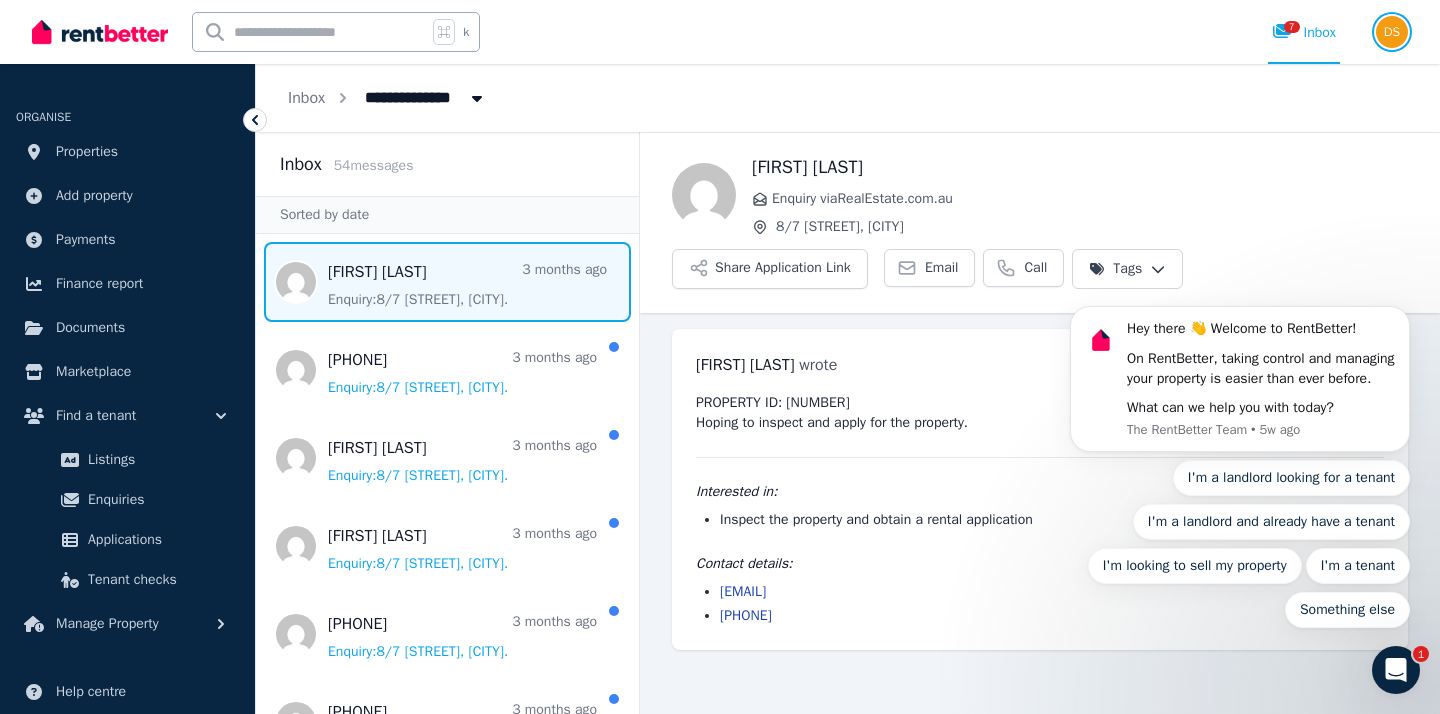 click at bounding box center [1392, 32] 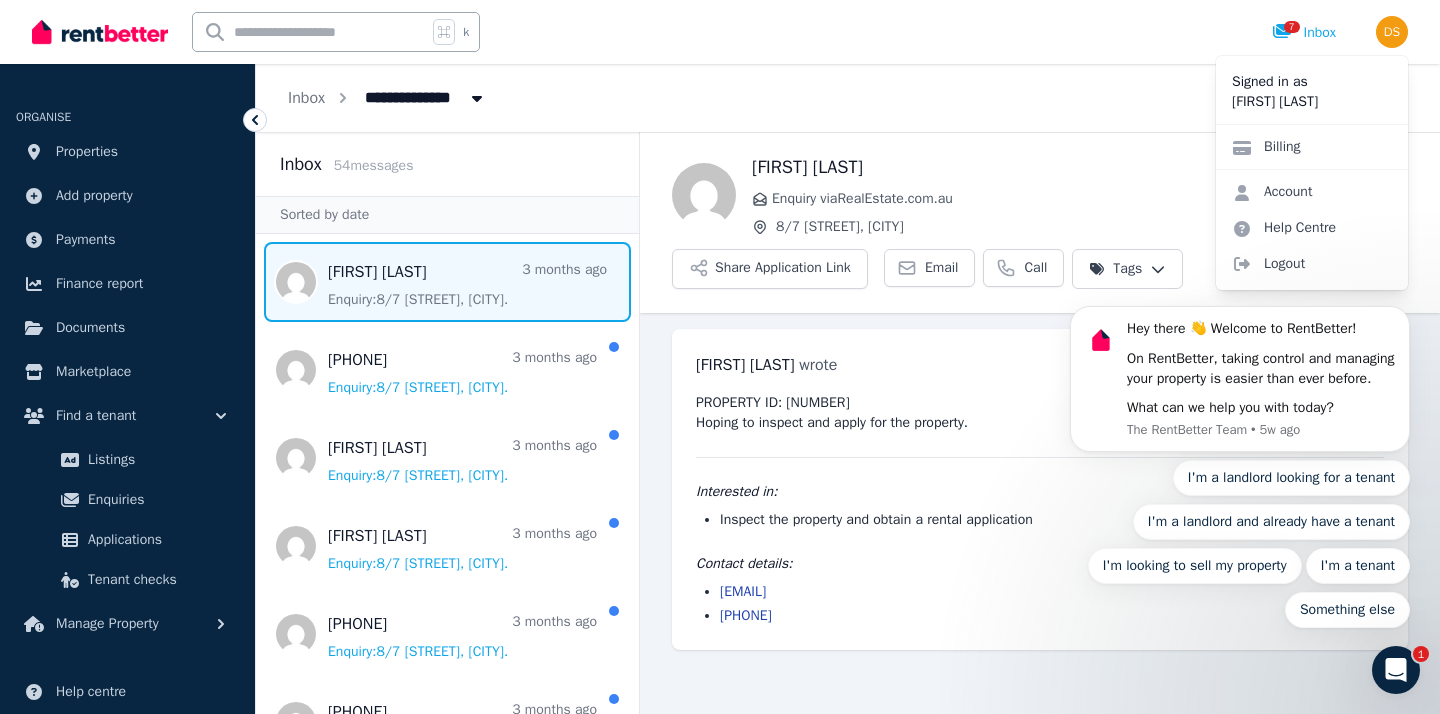 click on "Hey there 👋 Welcome to RentBetter! On RentBetter, taking control and managing your property is easier than ever before. What can we help you with today? The RentBetter Team • 5w ago I'm a landlord looking for a tenant I'm a landlord and already have a tenant I'm looking to sell my property I'm a tenant Something else" at bounding box center (1240, 374) 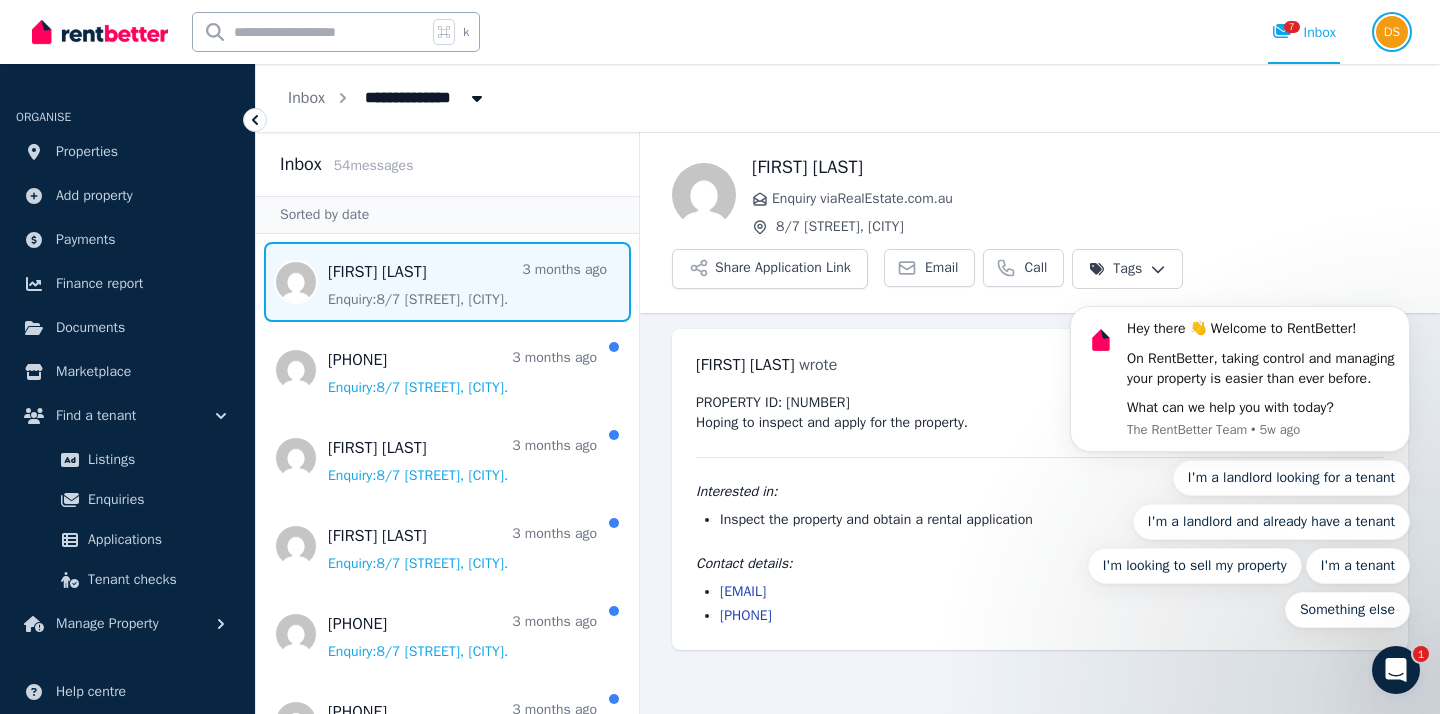 click at bounding box center (1392, 32) 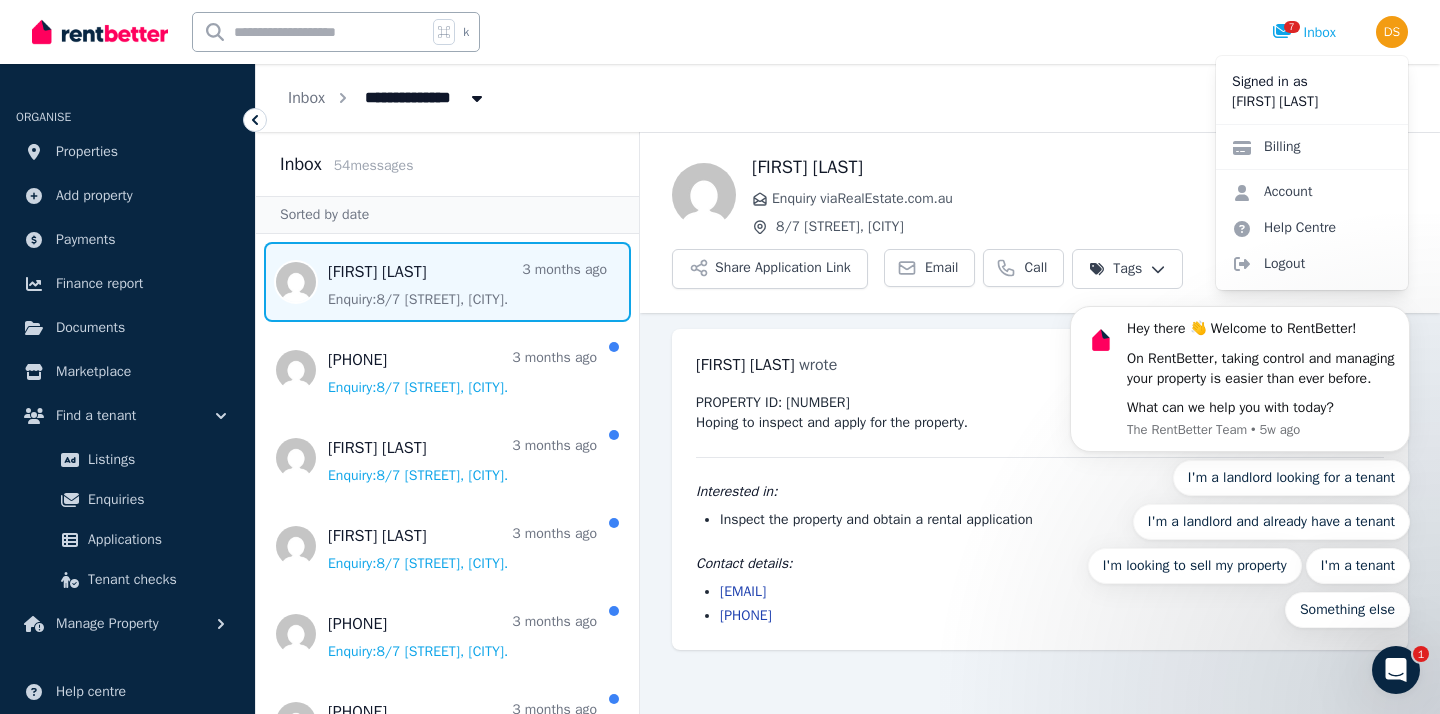 click on "Hey there 👋 Welcome to RentBetter! On RentBetter, taking control and managing your property is easier than ever before. What can we help you with today? The RentBetter Team • 5w ago I'm a landlord looking for a tenant I'm a landlord and already have a tenant I'm looking to sell my property I'm a tenant Something else" at bounding box center (1240, 374) 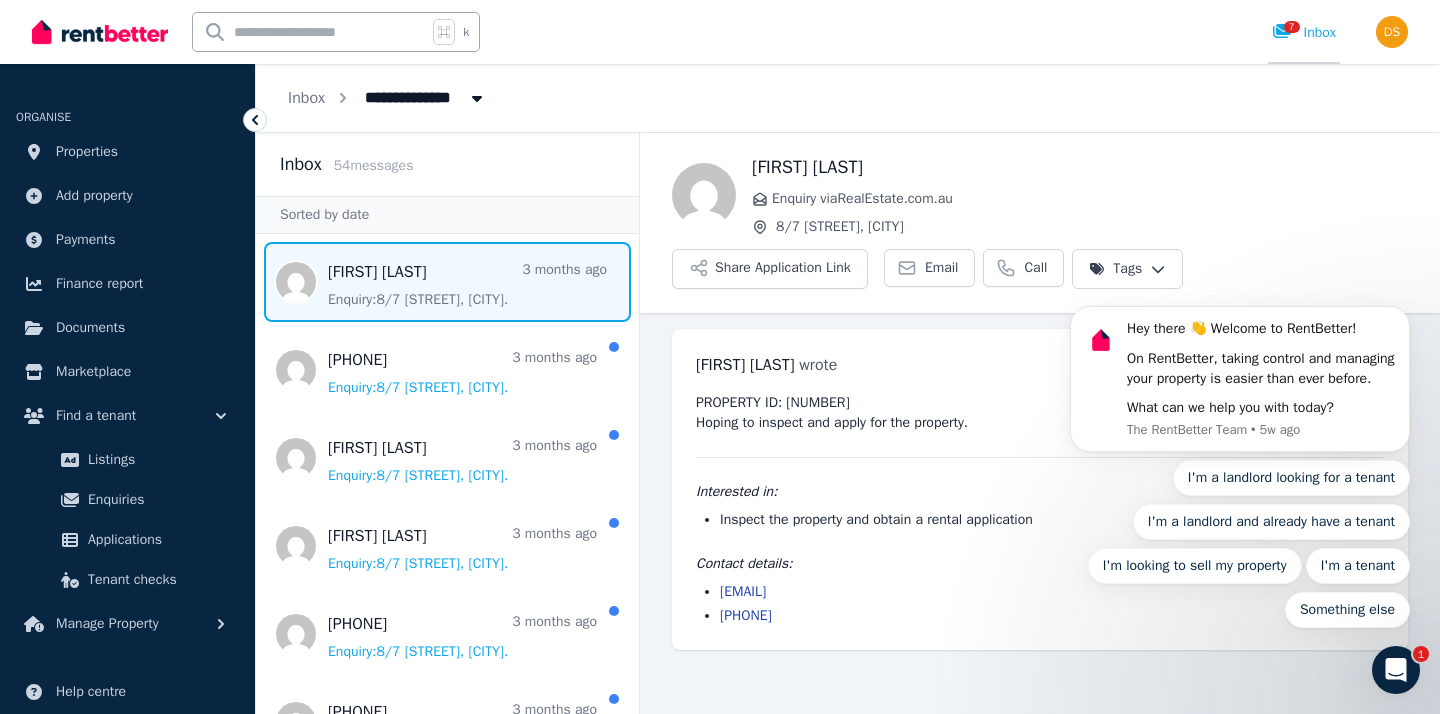 click on "7 Inbox" at bounding box center (1304, 32) 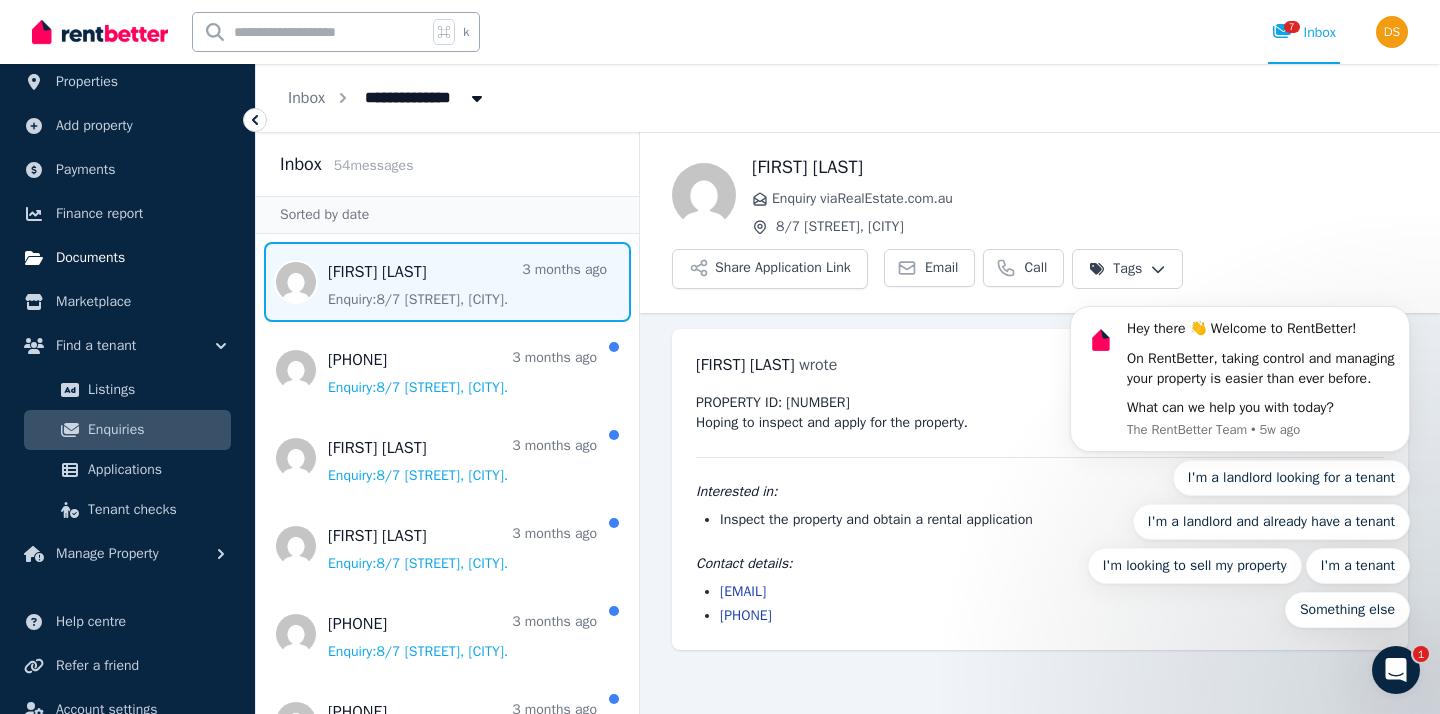 scroll, scrollTop: 142, scrollLeft: 0, axis: vertical 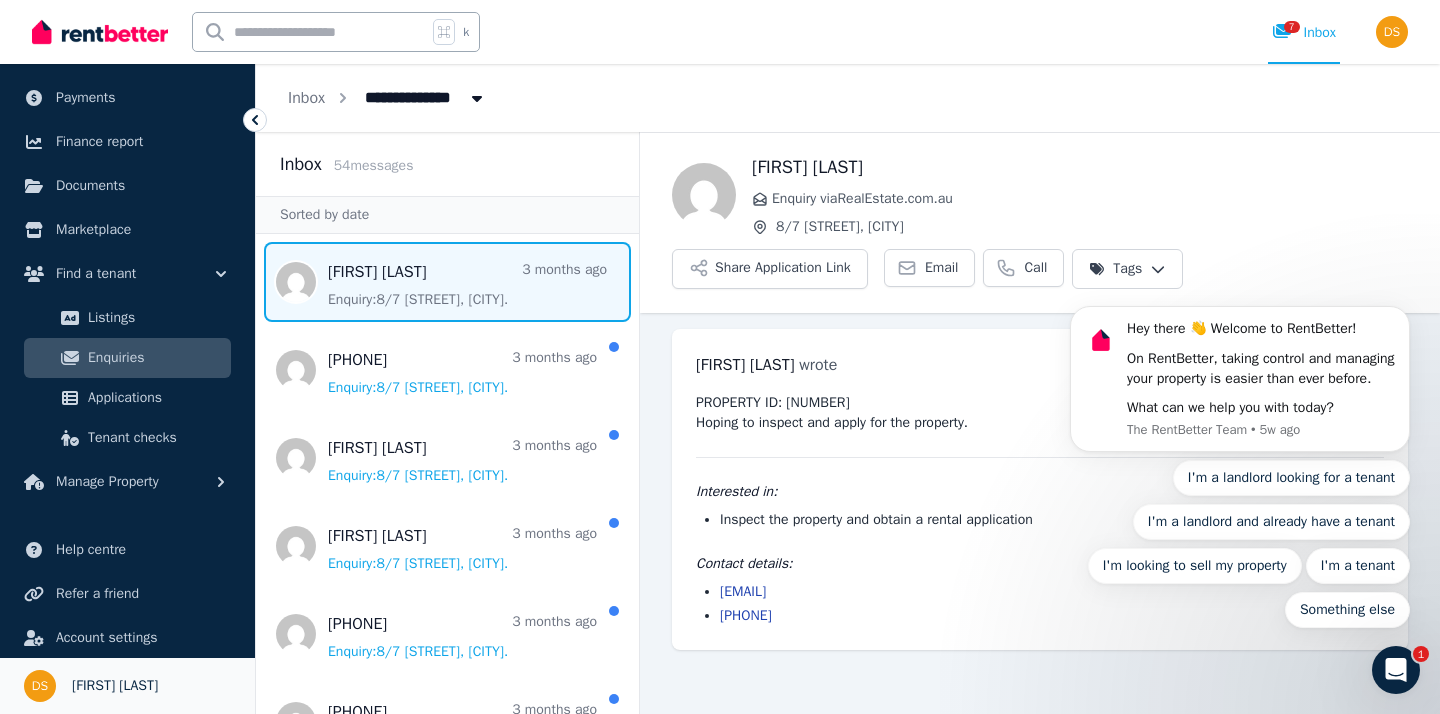 click on "Your profile [NAME]" at bounding box center (127, 686) 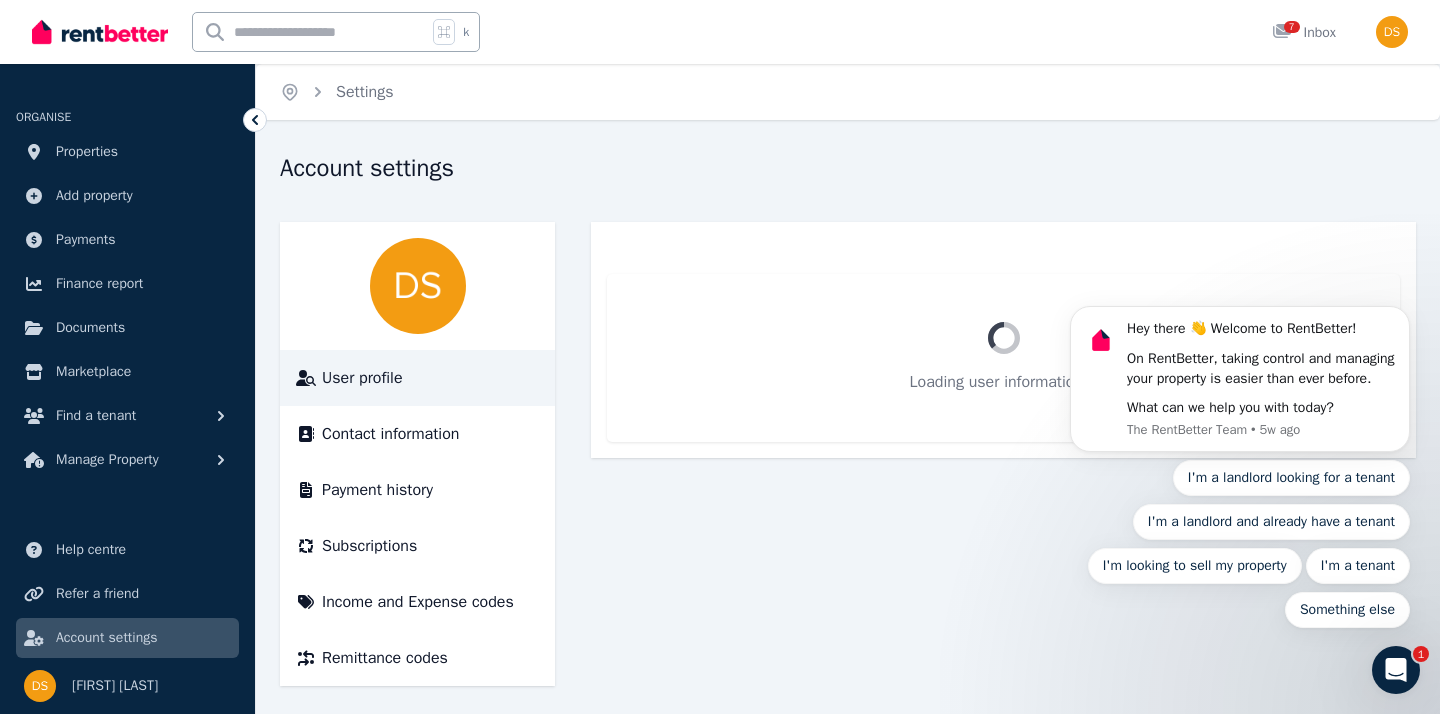 click on "Account settings" at bounding box center (107, 638) 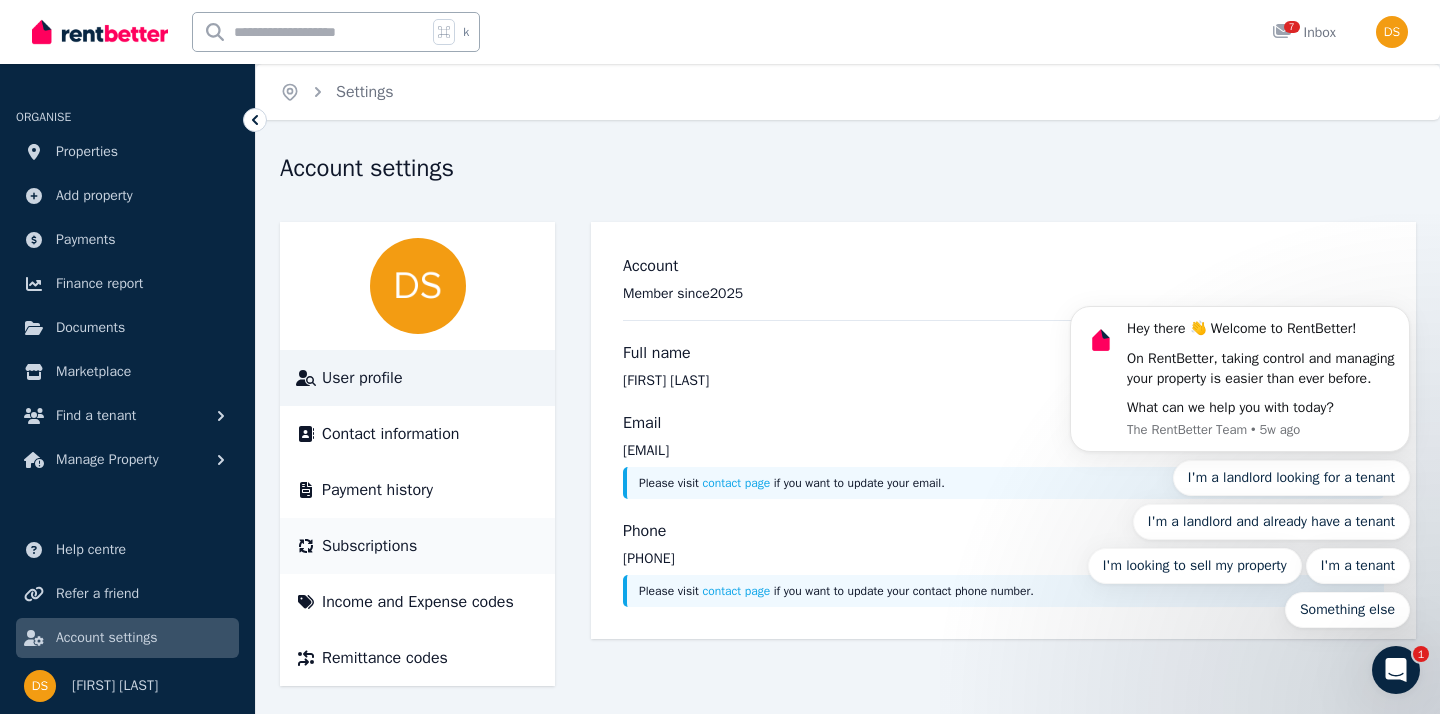 click on "Subscriptions" at bounding box center [417, 546] 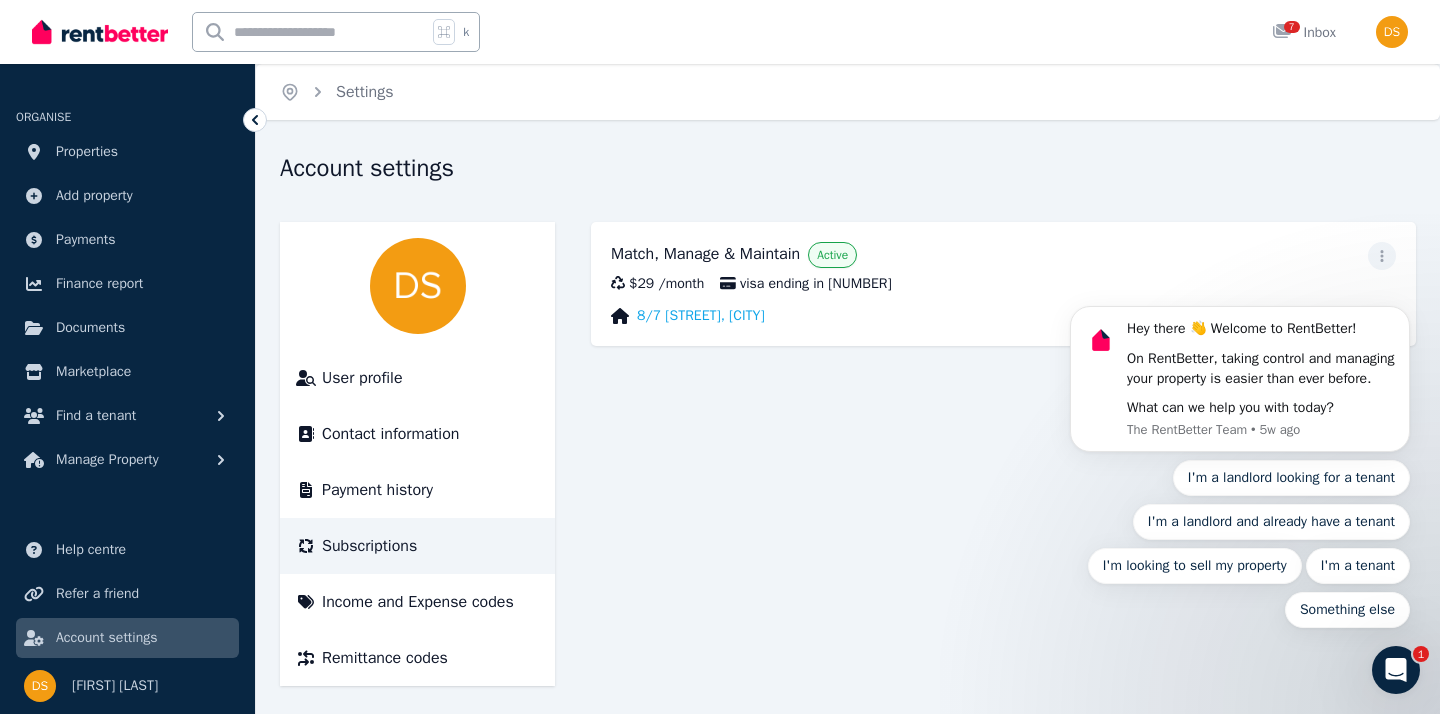 click on "Match, Manage & Maintain Active" at bounding box center [1003, 256] 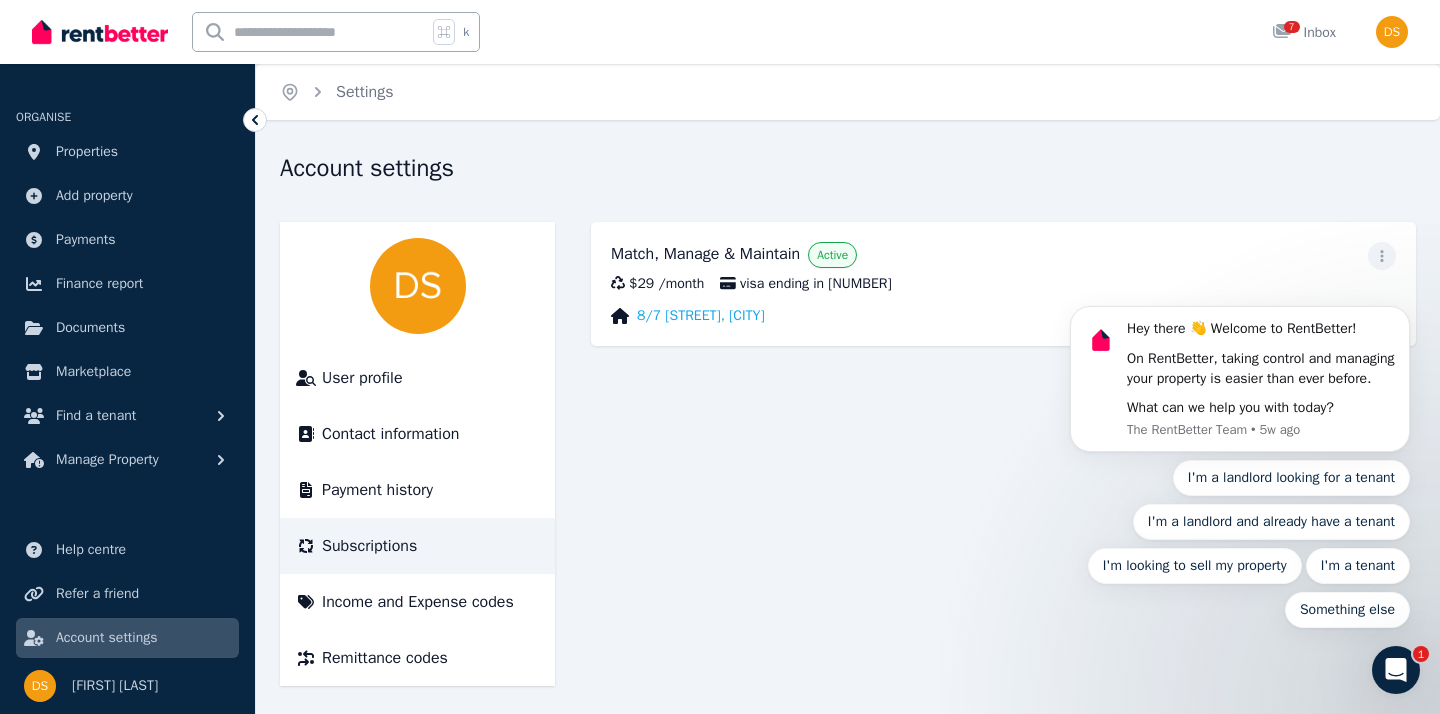 click on "Hey there 👋 Welcome to RentBetter! On RentBetter, taking control and managing your property is easier than ever before. What can we help you with today? The RentBetter Team • 5w ago I'm a landlord looking for a tenant I'm a landlord and already have a tenant I'm looking to sell my property I'm a tenant Something else" at bounding box center (1240, 374) 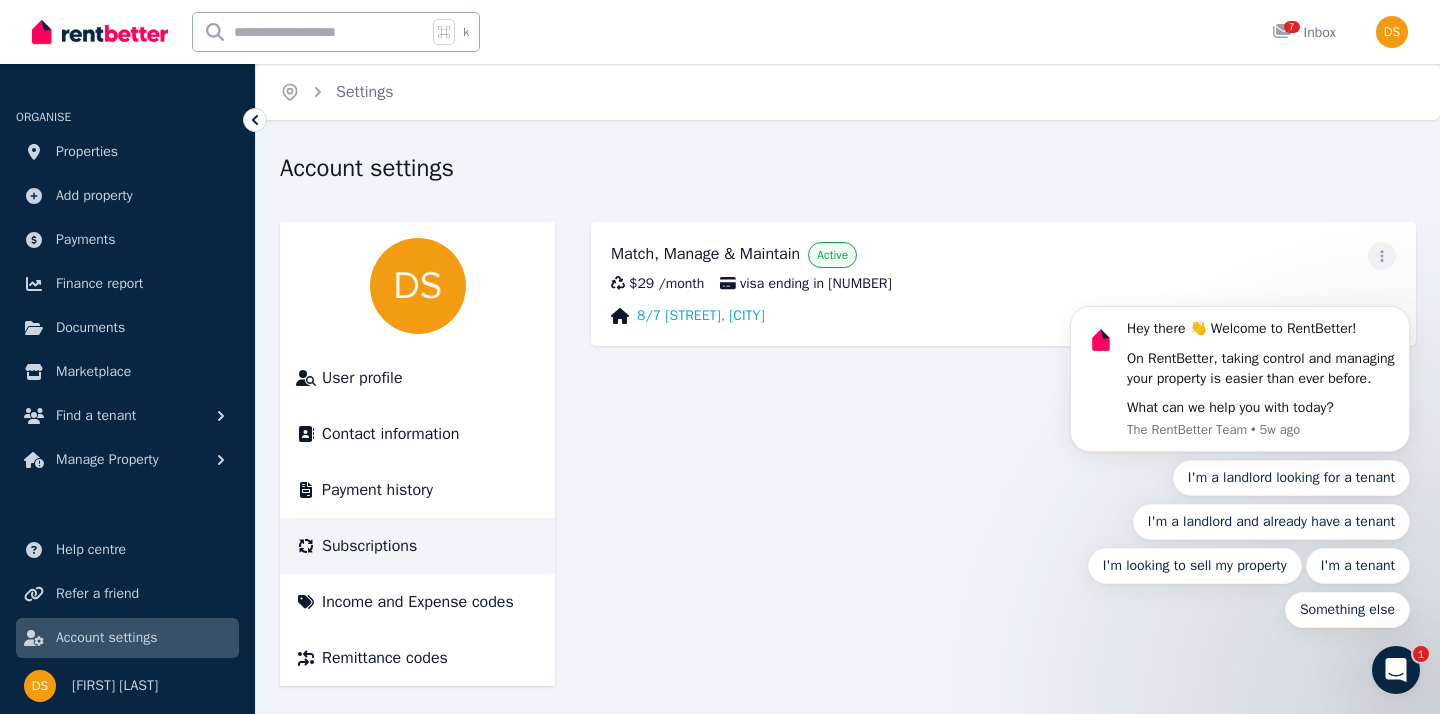 click on "Hey there 👋 Welcome to RentBetter! On RentBetter, taking control and managing your property is easier than ever before. What can we help you with today? The RentBetter Team • 5w ago I'm a landlord looking for a tenant I'm a landlord and already have a tenant I'm looking to sell my property I'm a tenant Something else" at bounding box center [1240, 374] 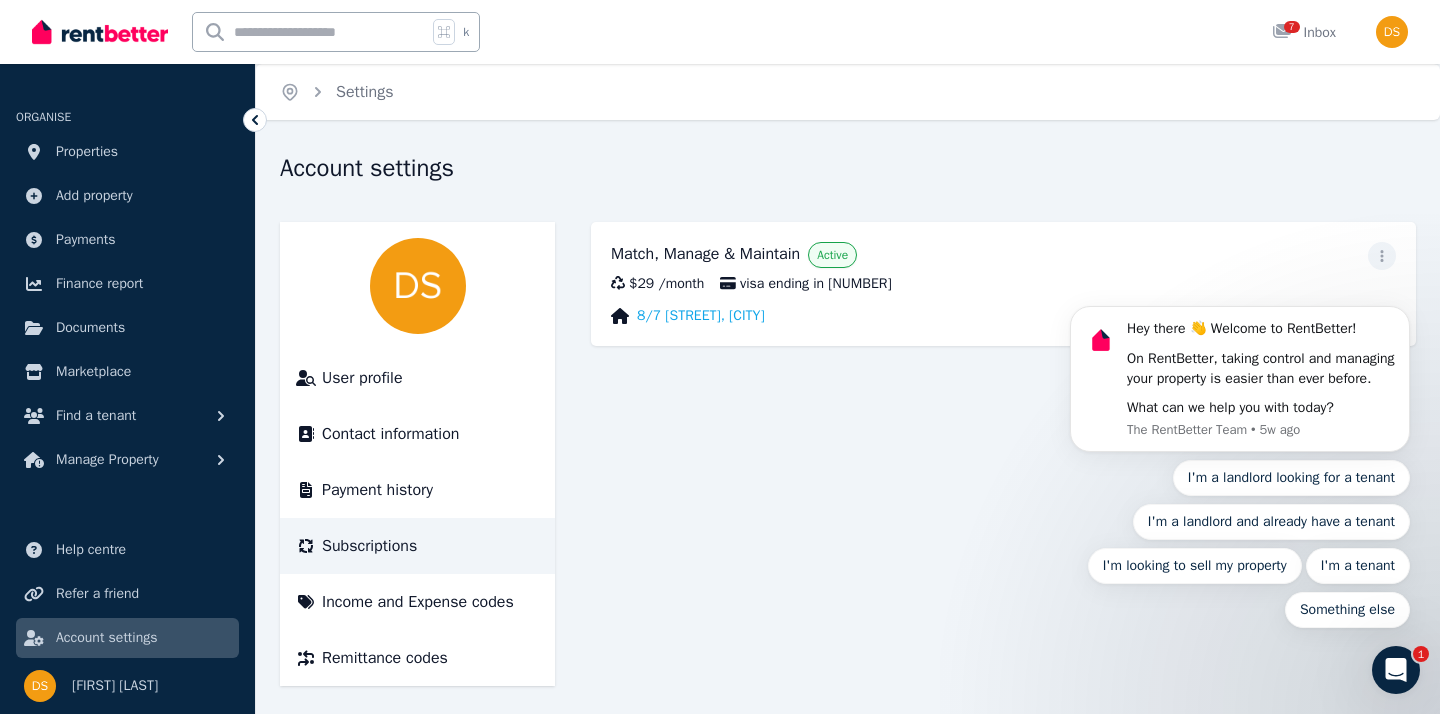 click on "Hey there 👋 Welcome to RentBetter! On RentBetter, taking control and managing your property is easier than ever before. What can we help you with today? The RentBetter Team • 5w ago I'm a landlord looking for a tenant I'm a landlord and already have a tenant I'm looking to sell my property I'm a tenant Something else" at bounding box center [1240, 374] 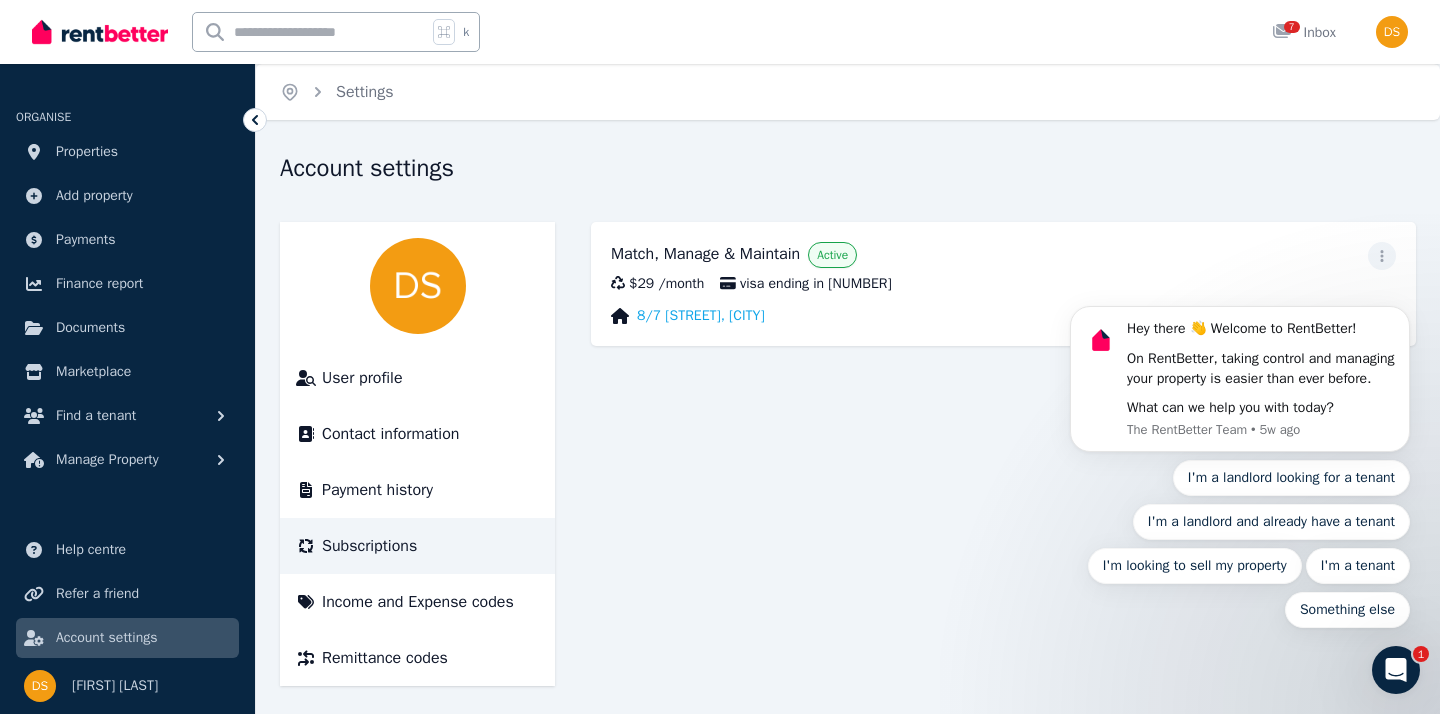 drag, startPoint x: 877, startPoint y: 365, endPoint x: 877, endPoint y: 325, distance: 40 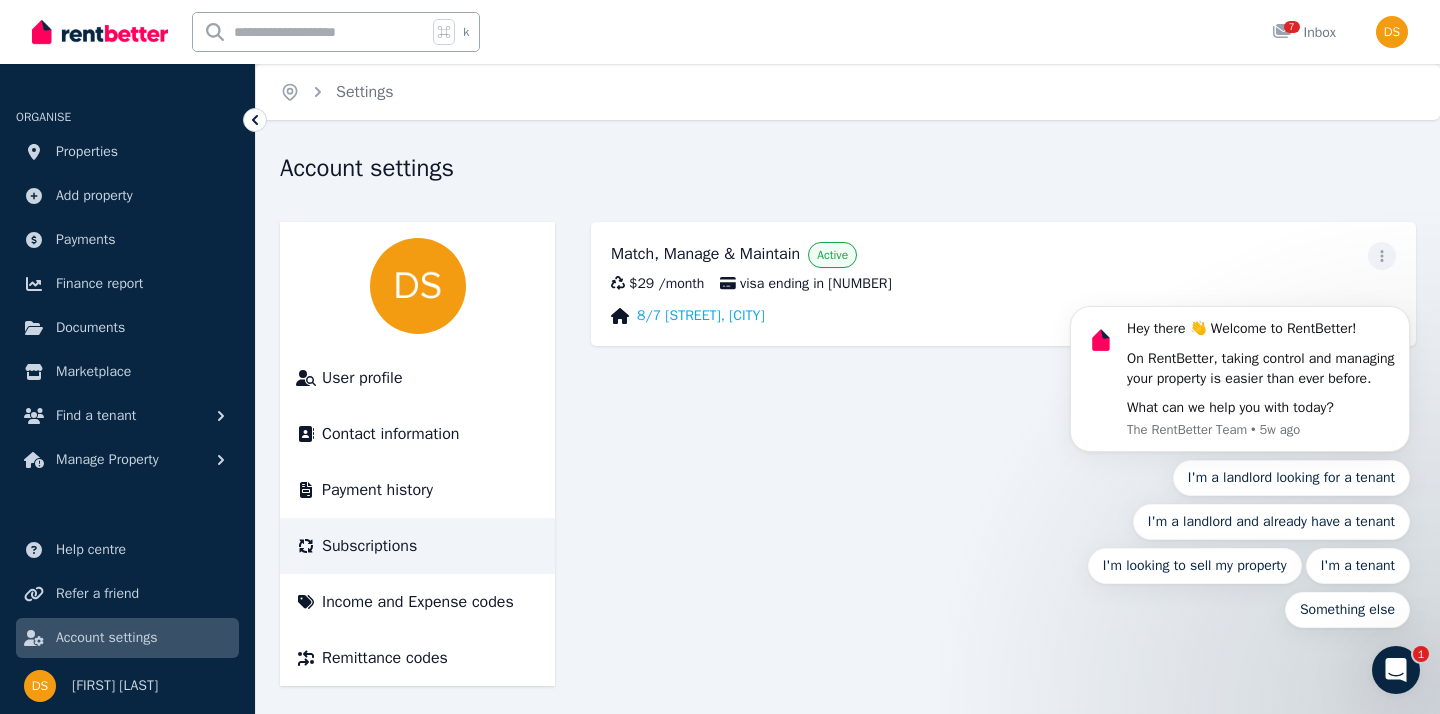 click on "Match, Manage & Maintain Active $29 / month visa ending in [NUMBER] 8/7 [STREET], [CITY]" at bounding box center [1003, 454] 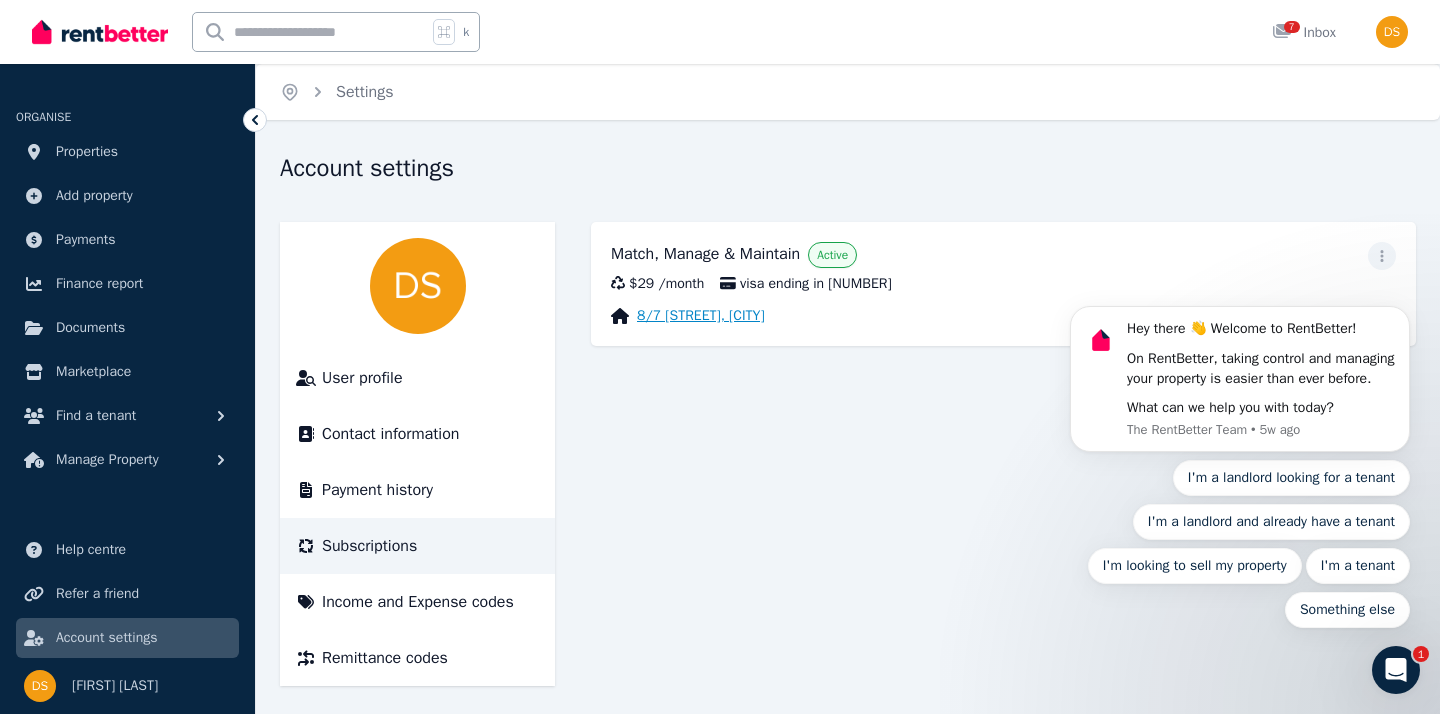 scroll, scrollTop: 8, scrollLeft: 0, axis: vertical 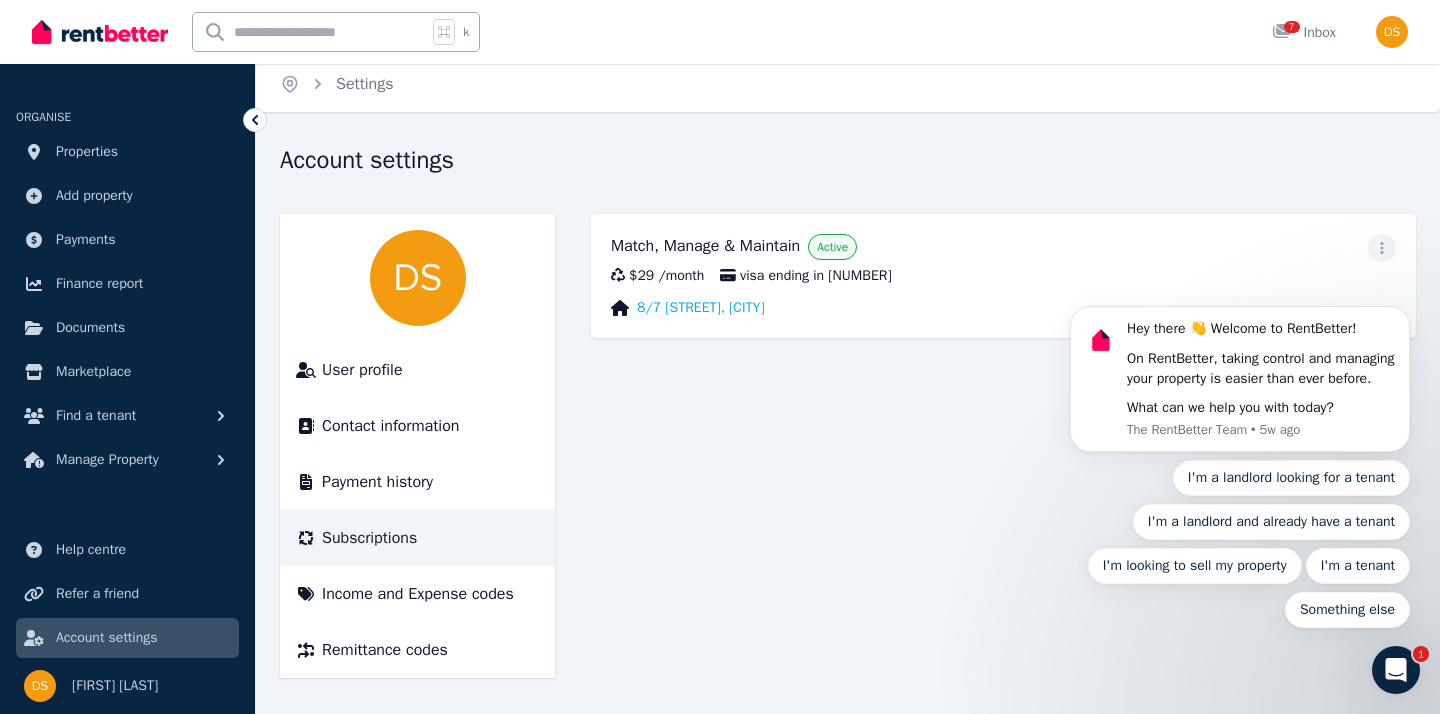 click on "8/7 [STREET], [CITY]" at bounding box center (1003, 308) 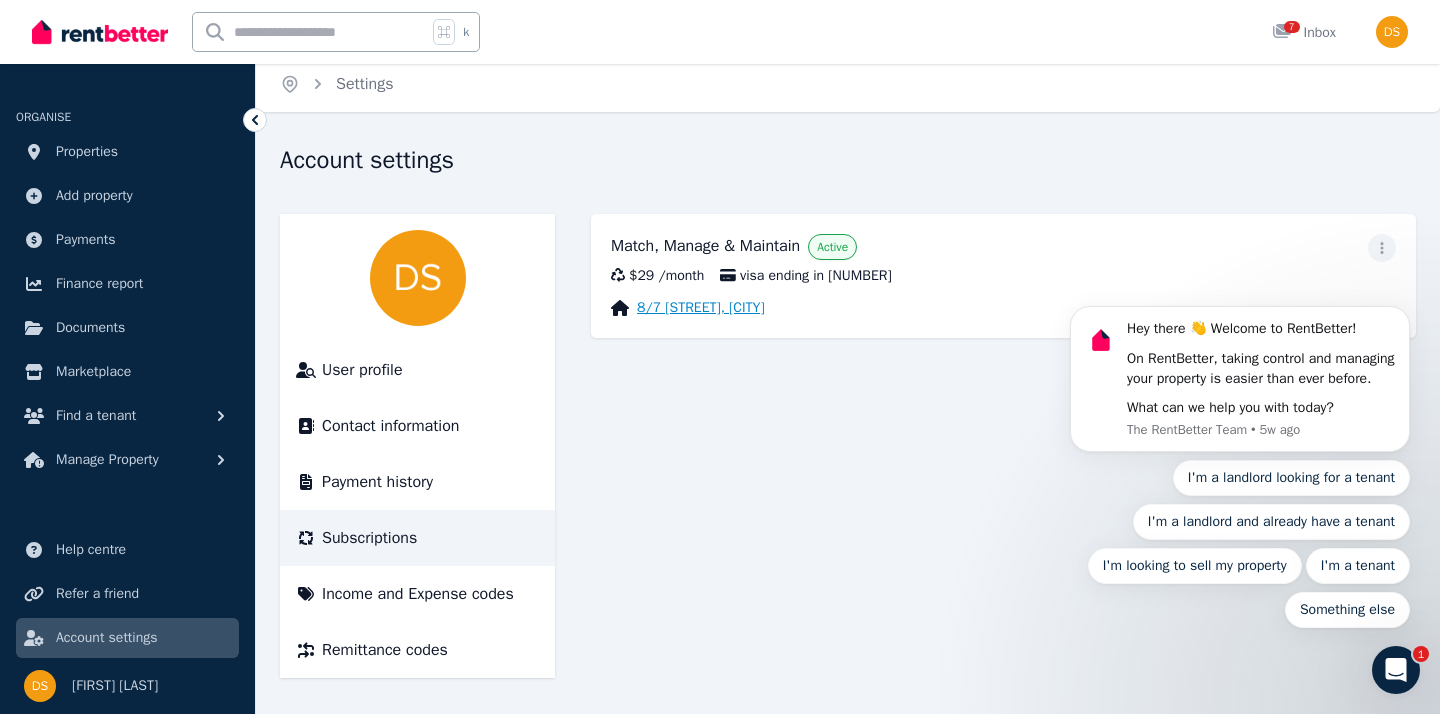 click on "8/7 [STREET], [CITY]" at bounding box center [701, 308] 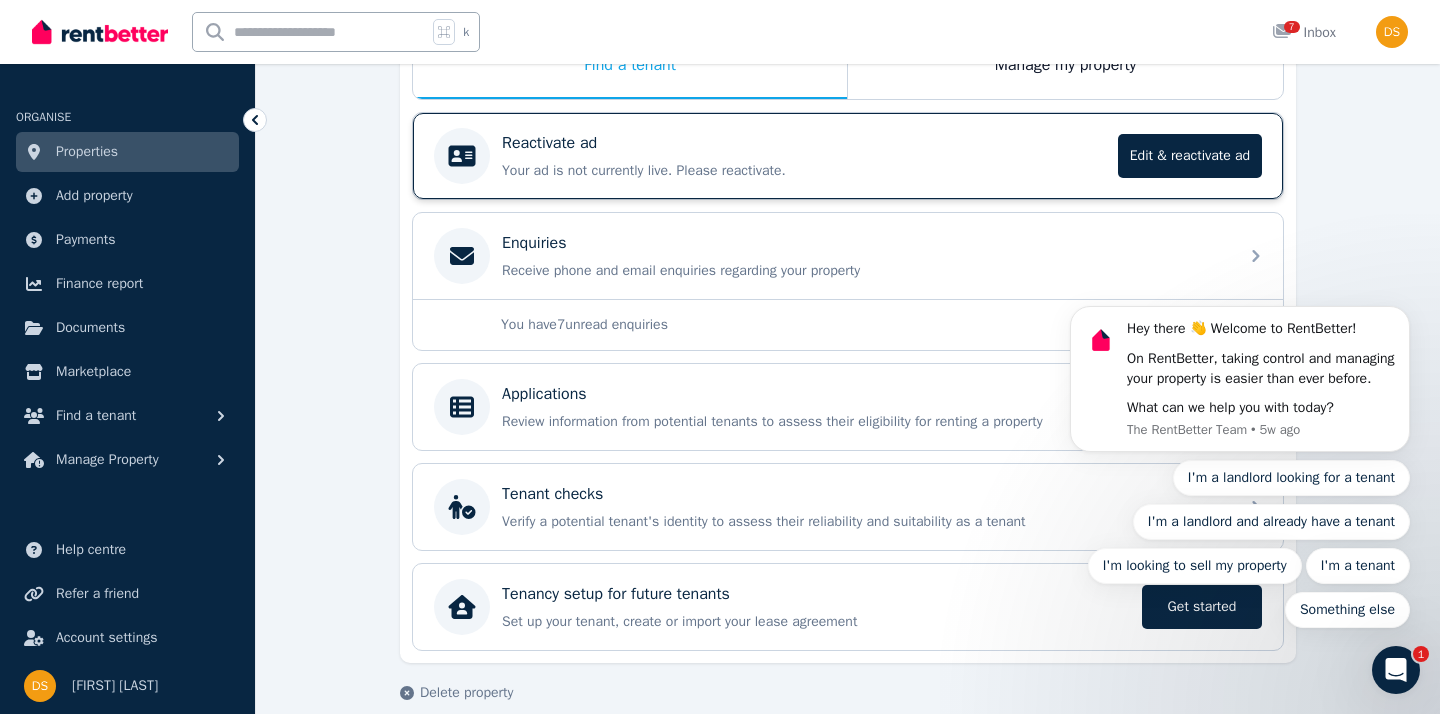 scroll, scrollTop: 388, scrollLeft: 0, axis: vertical 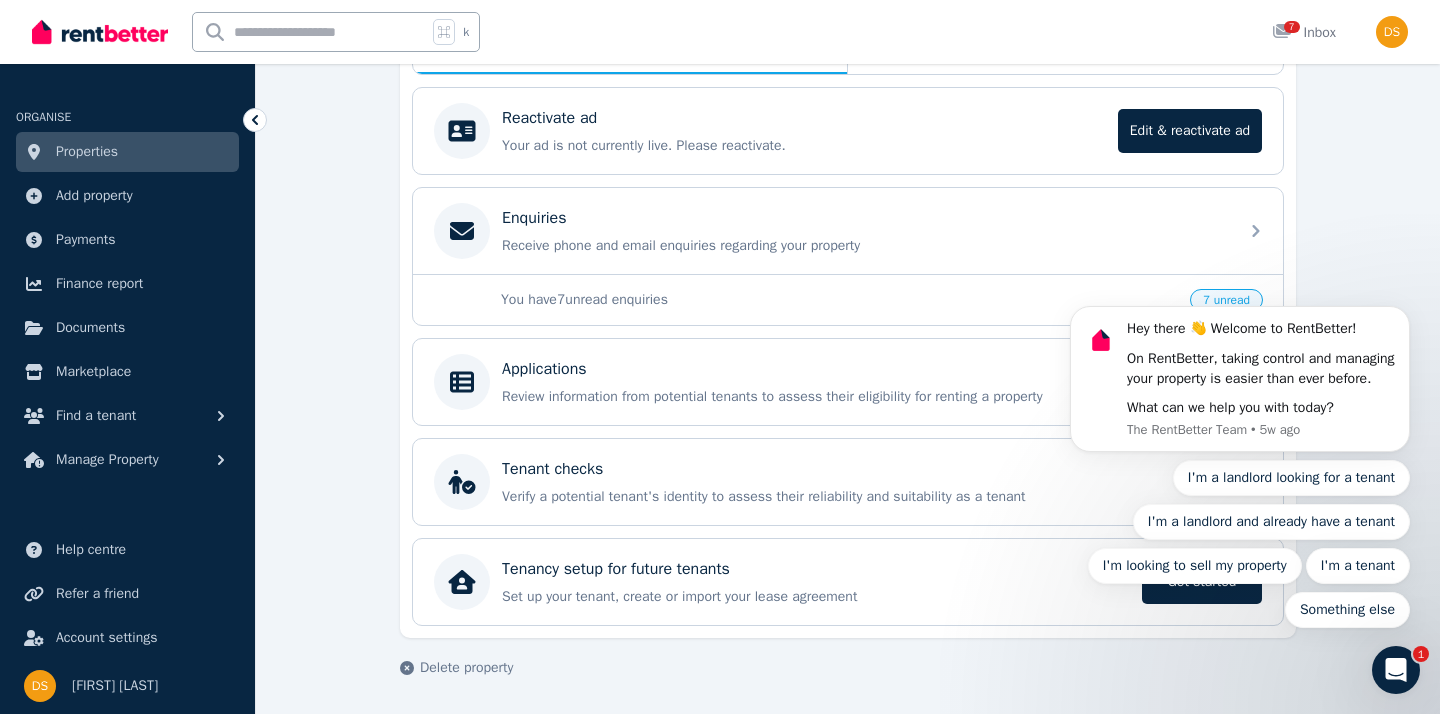 click 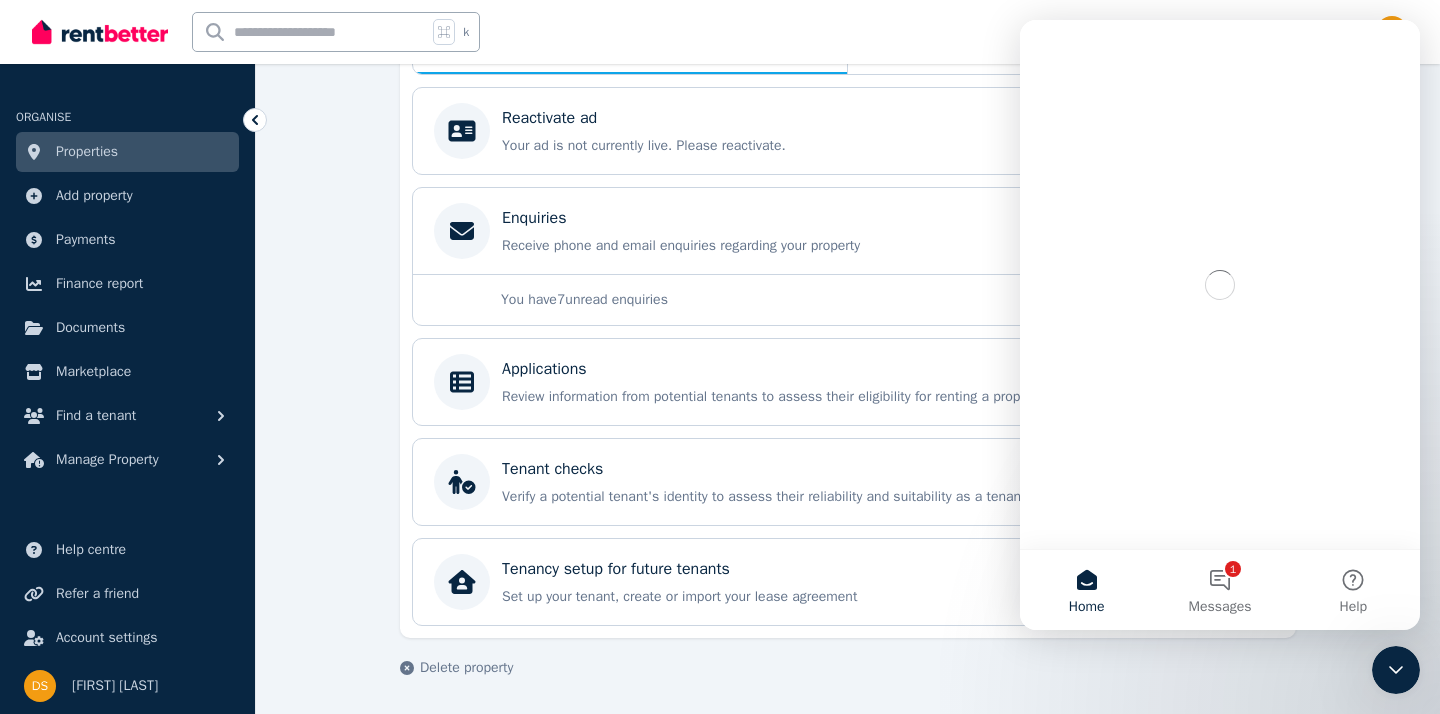 scroll, scrollTop: 0, scrollLeft: 0, axis: both 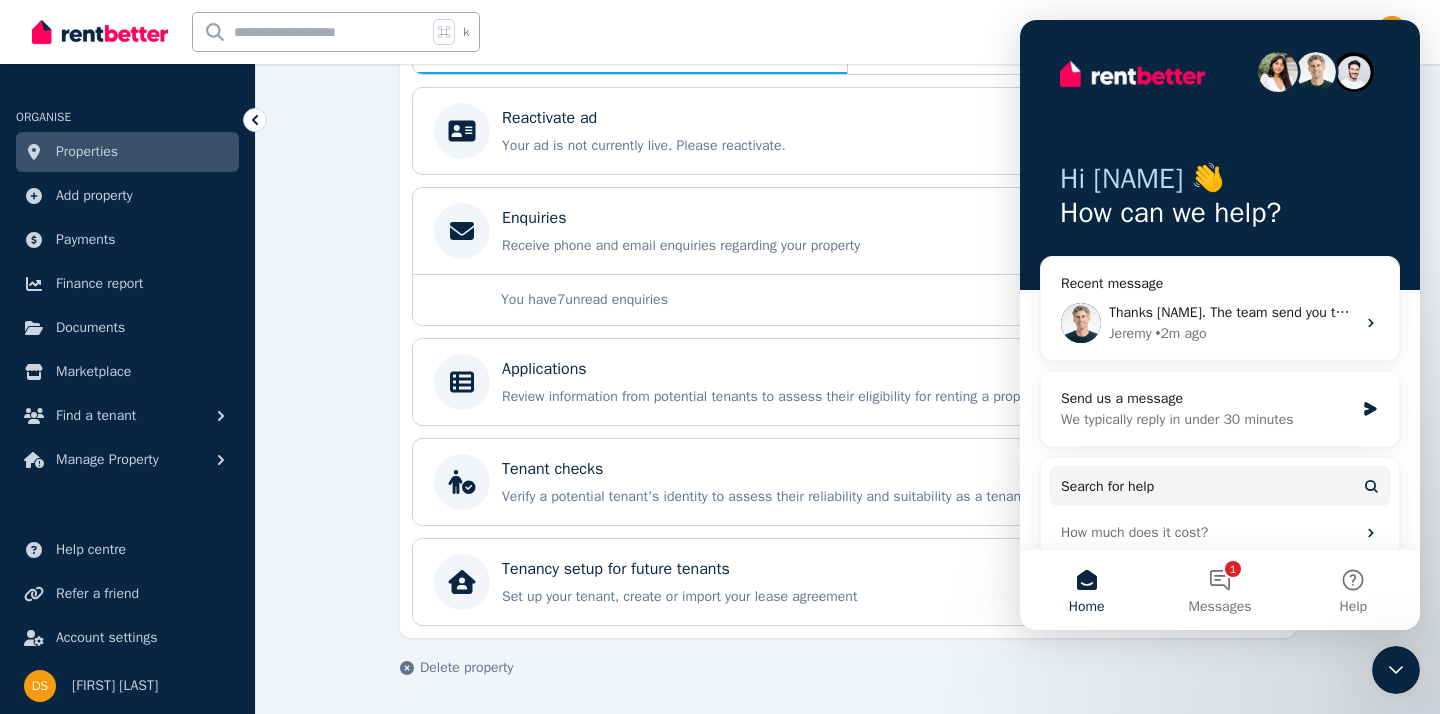 click on "k 7 Inbox" at bounding box center [686, 32] 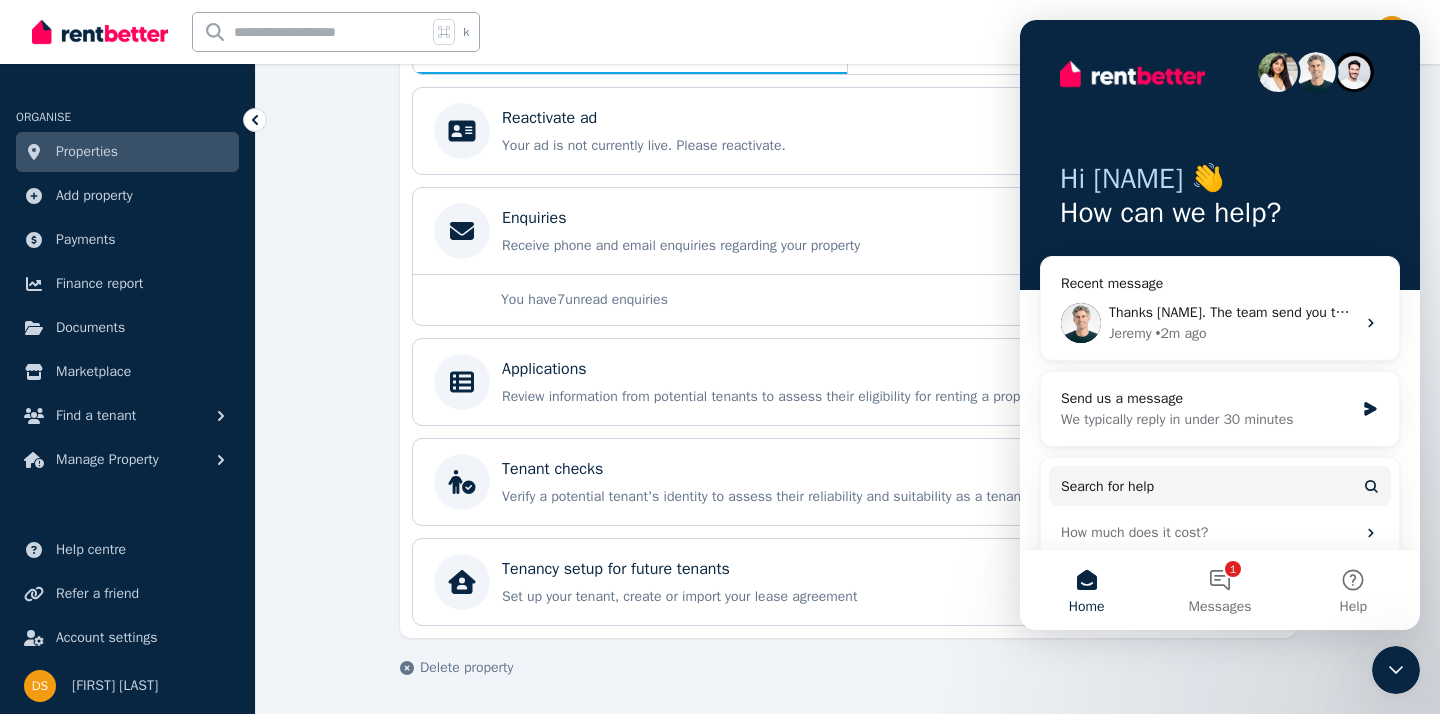 click on "k 7 Inbox" at bounding box center [686, 32] 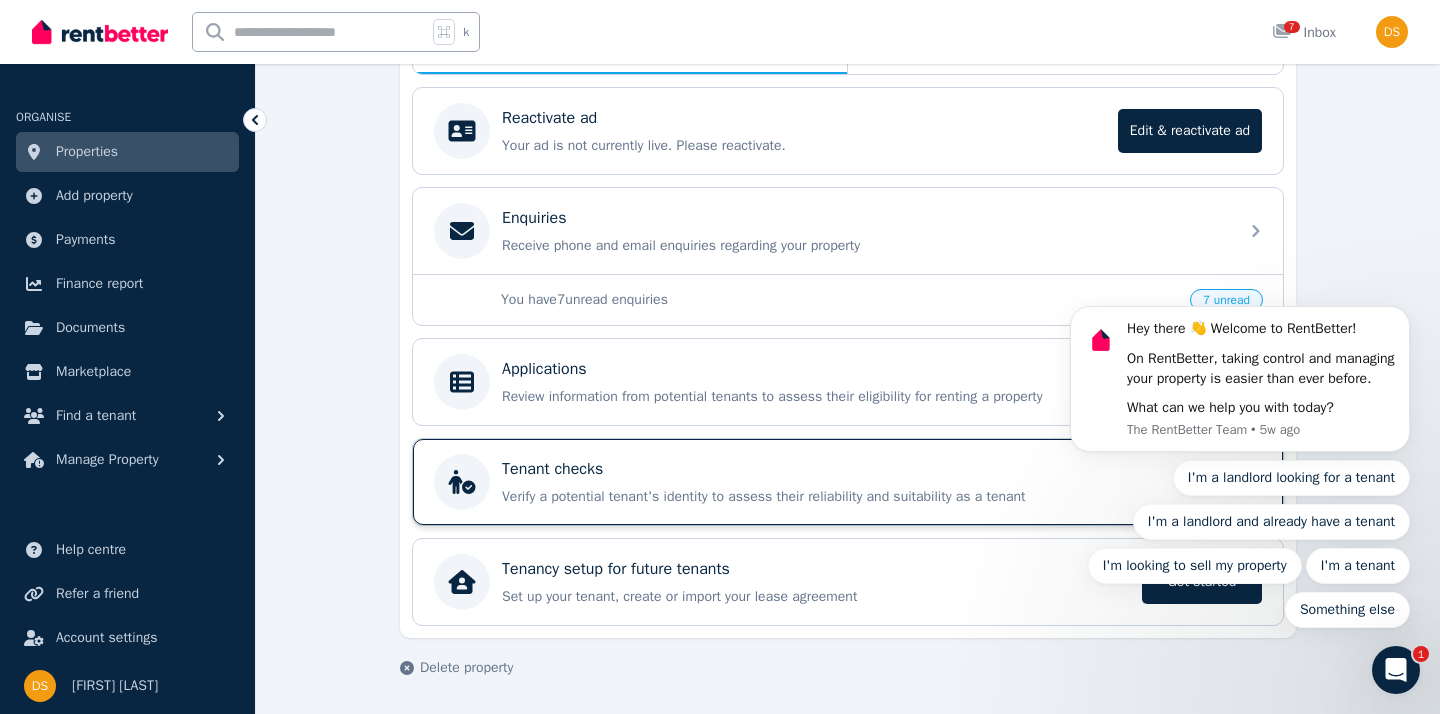 scroll, scrollTop: 0, scrollLeft: 0, axis: both 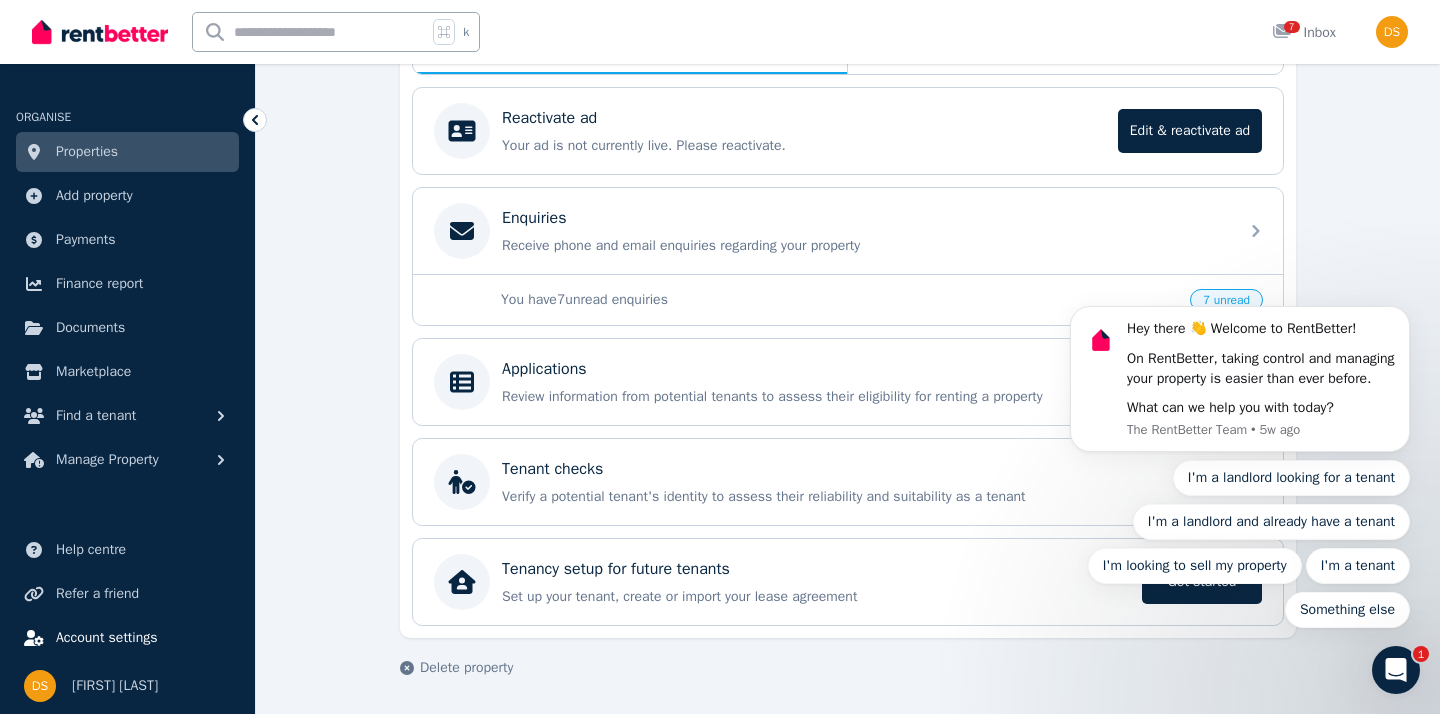 click on "Account settings" at bounding box center [107, 638] 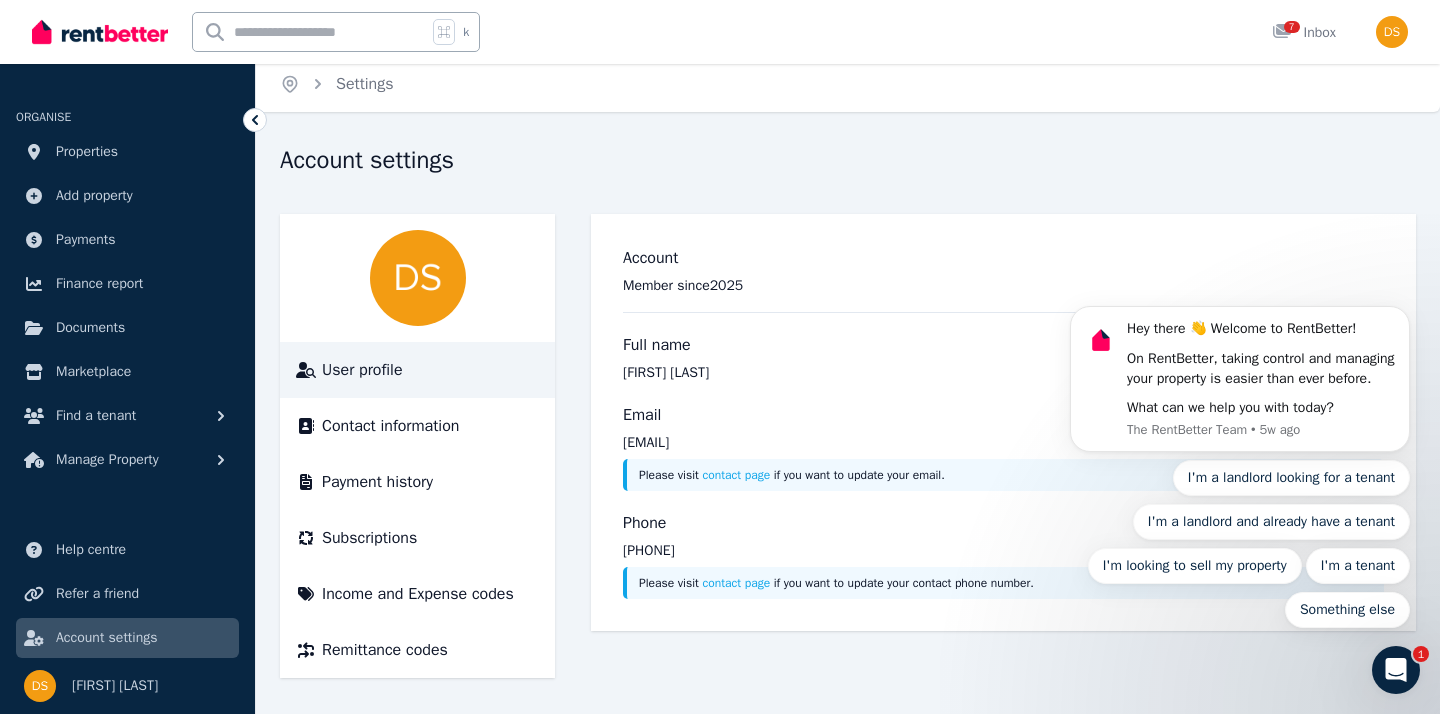 scroll, scrollTop: 0, scrollLeft: 0, axis: both 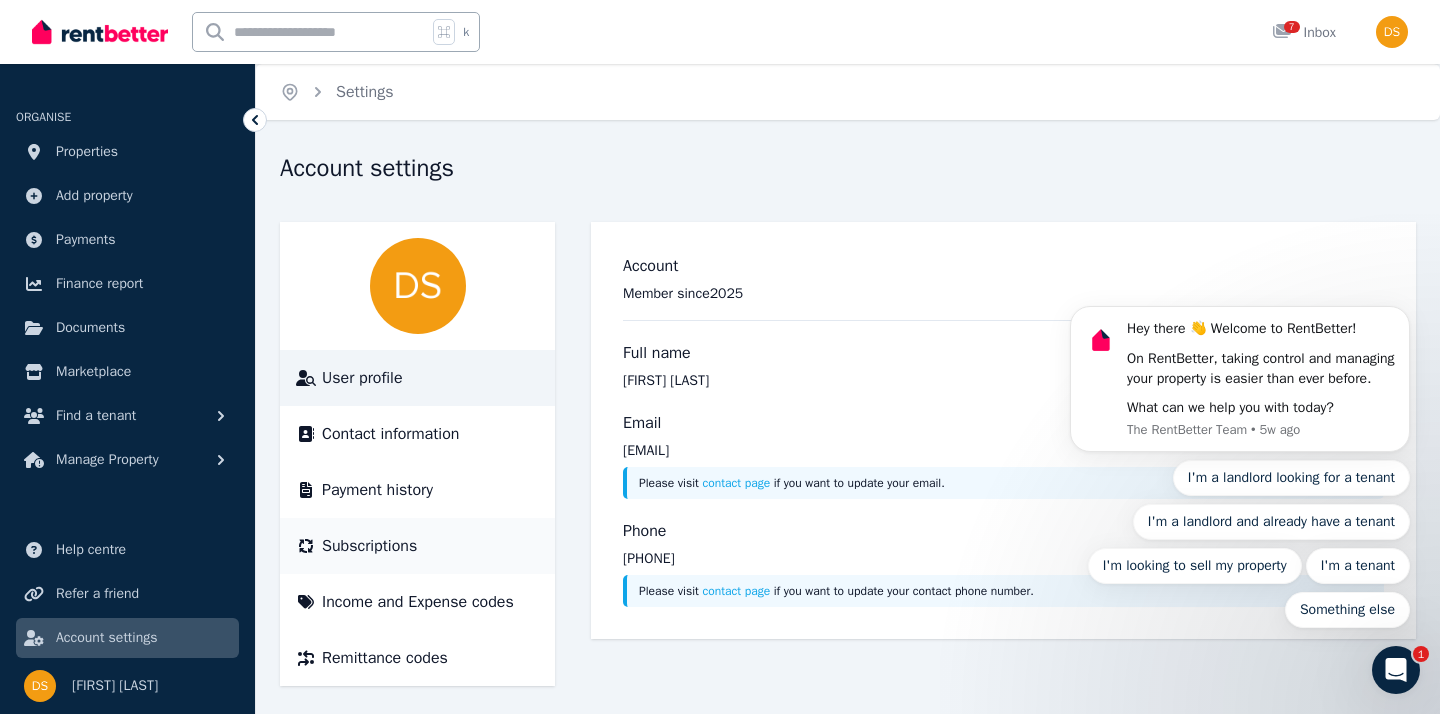 click on "Subscriptions" at bounding box center [417, 546] 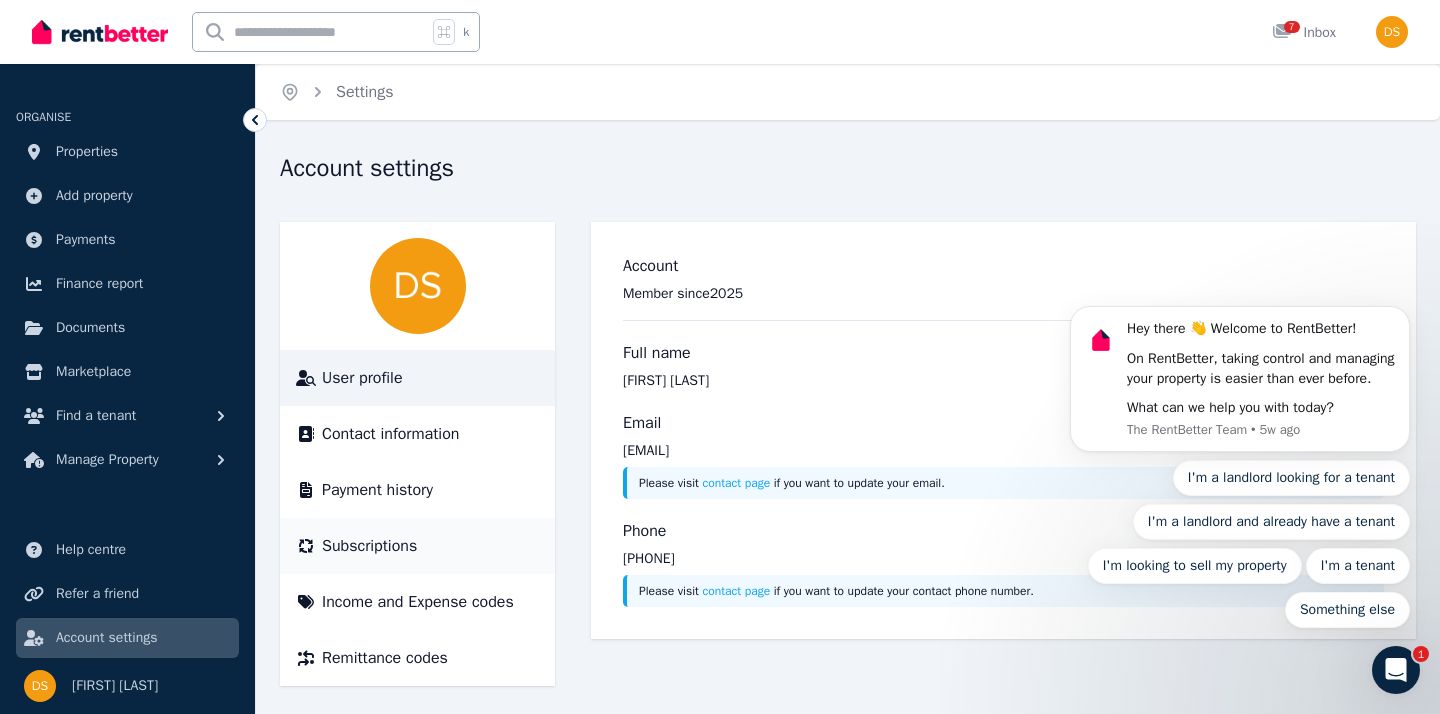 click on "Subscriptions" at bounding box center (369, 546) 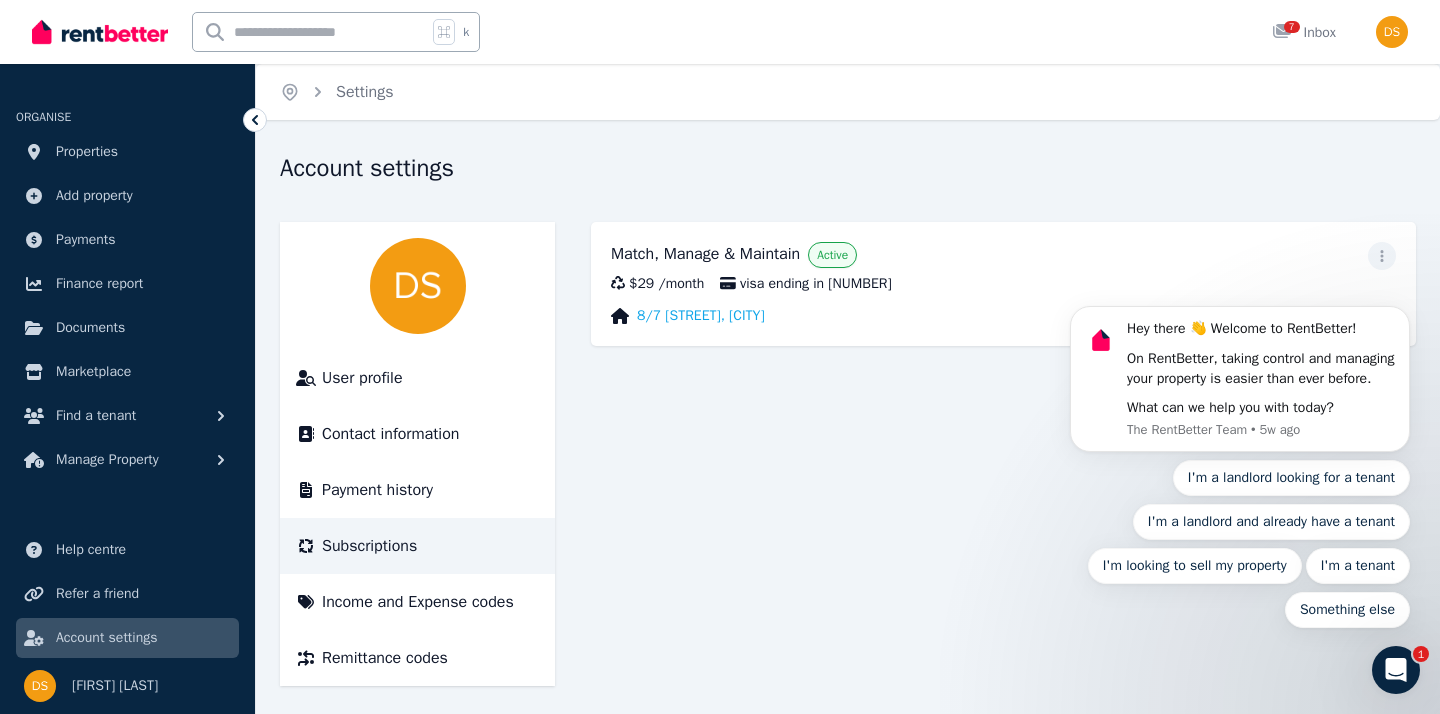 click on "Hey there 👋 Welcome to RentBetter! On RentBetter, taking control and managing your property is easier than ever before. What can we help you with today? The RentBetter Team • 5w ago I'm a landlord looking for a tenant I'm a landlord and already have a tenant I'm looking to sell my property I'm a tenant Something else" at bounding box center (1240, 374) 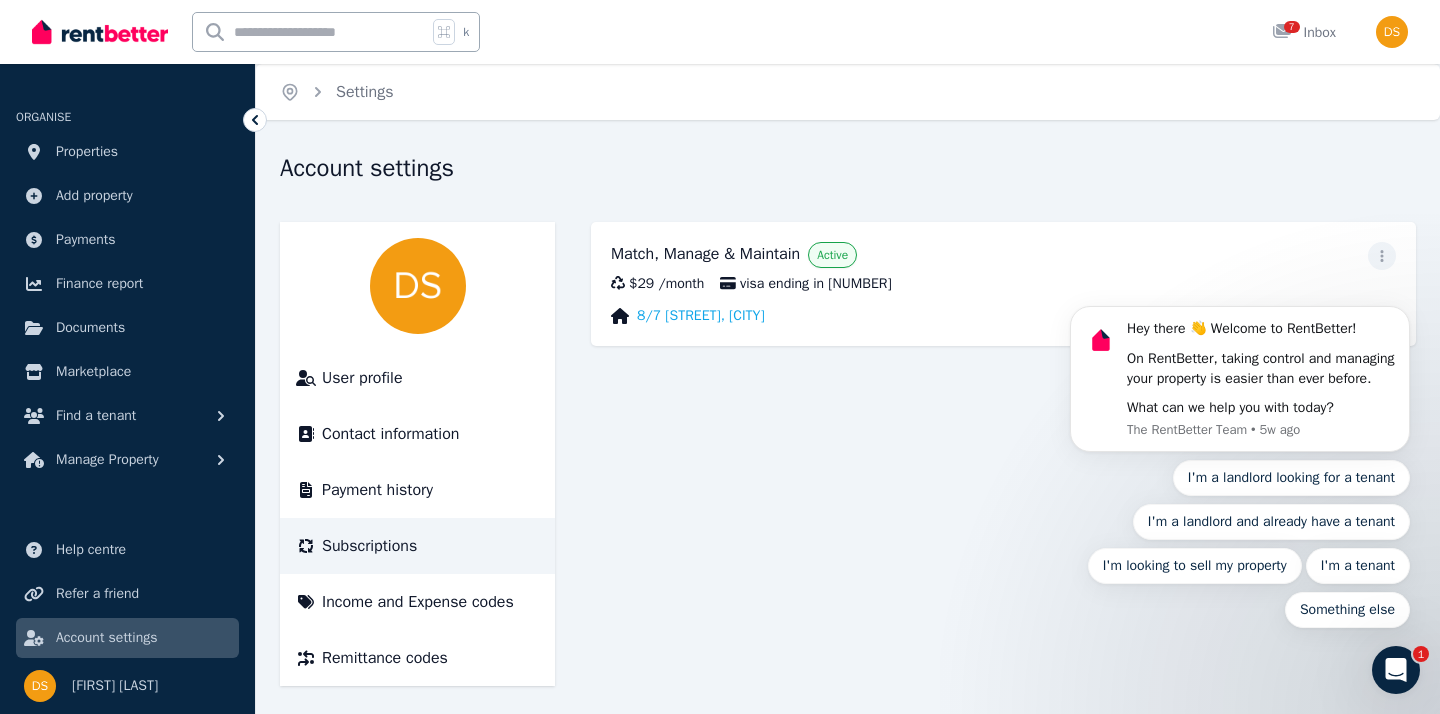 scroll, scrollTop: 8, scrollLeft: 0, axis: vertical 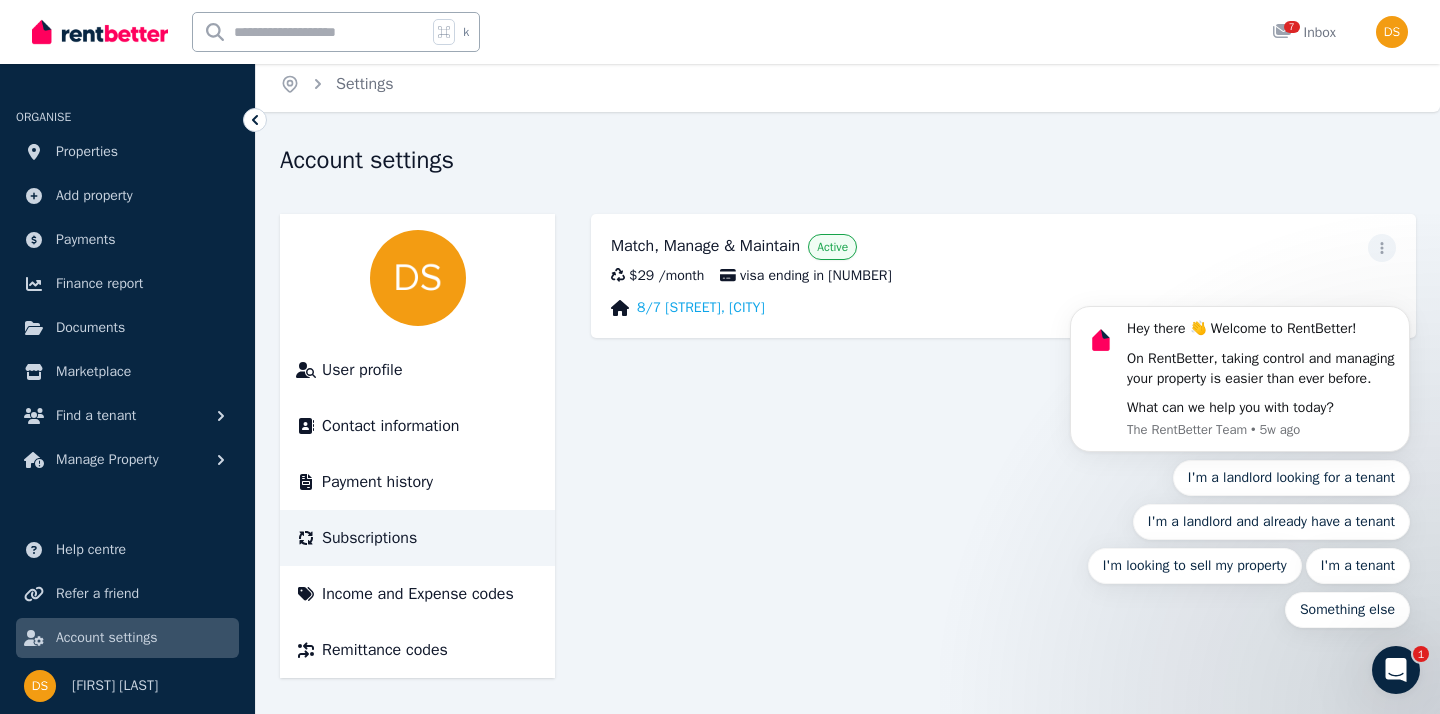 click on "Hey there 👋 Welcome to RentBetter! On RentBetter, taking control and managing your property is easier than ever before. What can we help you with today? The RentBetter Team • 5w ago I'm a landlord looking for a tenant I'm a landlord and already have a tenant I'm looking to sell my property I'm a tenant Something else" at bounding box center (1240, 374) 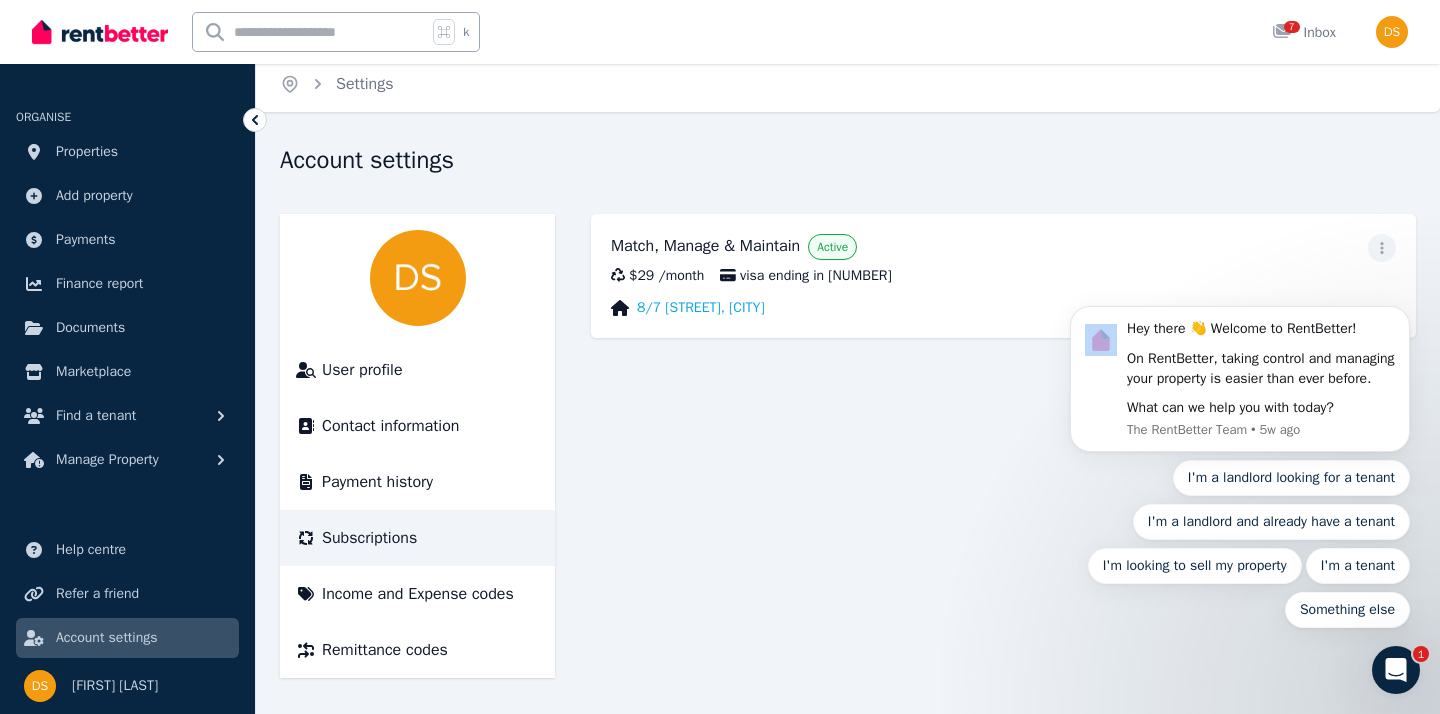 click on "Hey there 👋 Welcome to RentBetter! On RentBetter, taking control and managing your property is easier than ever before. What can we help you with today? The RentBetter Team • 5w ago I'm a landlord looking for a tenant I'm a landlord and already have a tenant I'm looking to sell my property I'm a tenant Something else" at bounding box center [1240, 374] 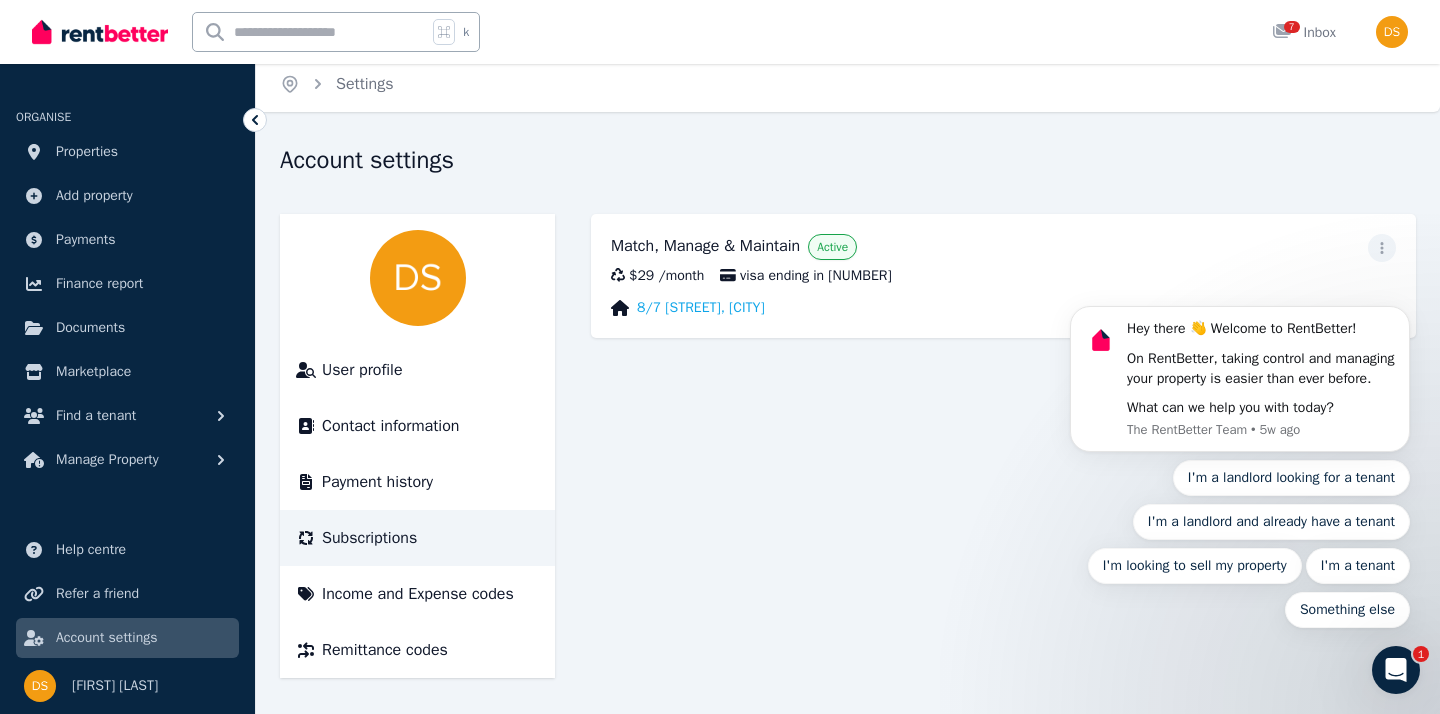 click on "Hey there 👋 Welcome to RentBetter! On RentBetter, taking control and managing your property is easier than ever before. What can we help you with today? The RentBetter Team • 5w ago I'm a landlord looking for a tenant I'm a landlord and already have a tenant I'm looking to sell my property I'm a tenant Something else" at bounding box center (1240, 374) 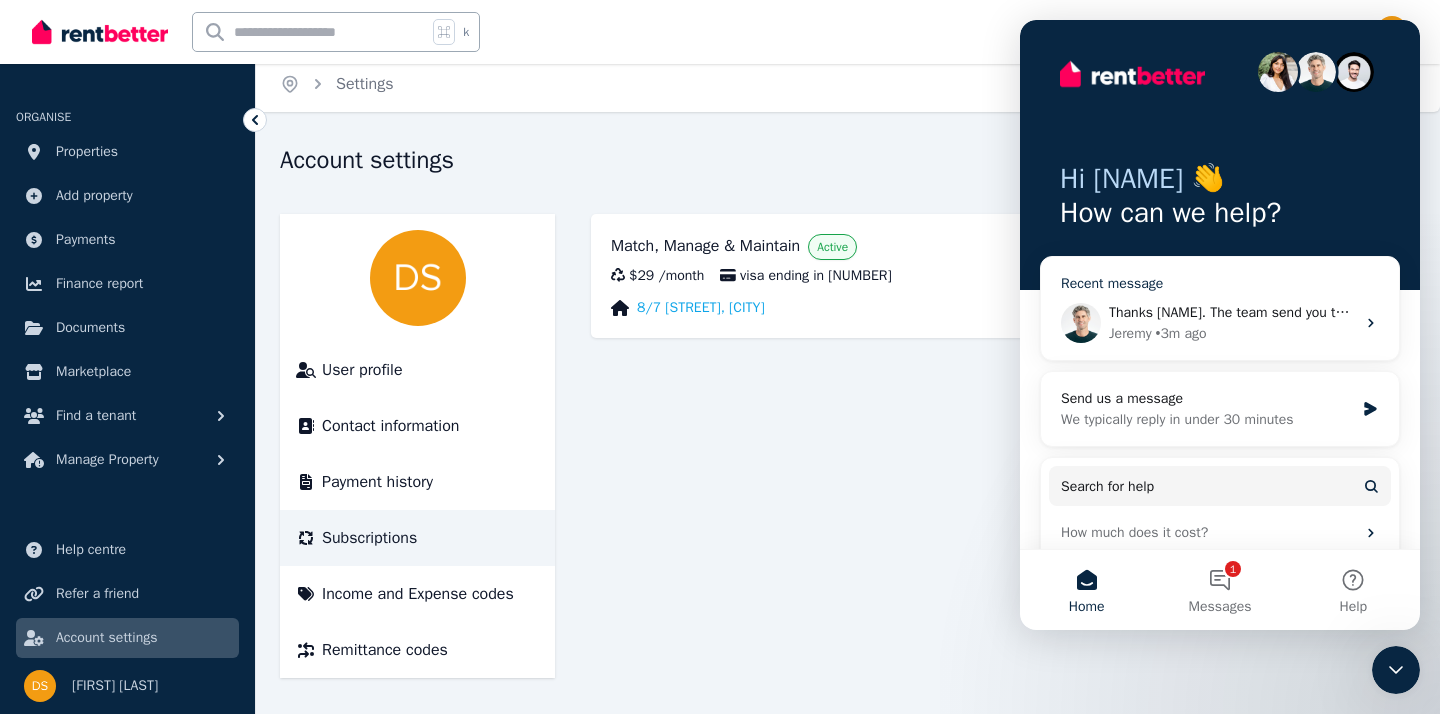 click on "Thanks [NAME]. The team send you those steps, because that is the way to cancel your account. Please let me know once you’ve cancelled your account." at bounding box center [1580, 312] 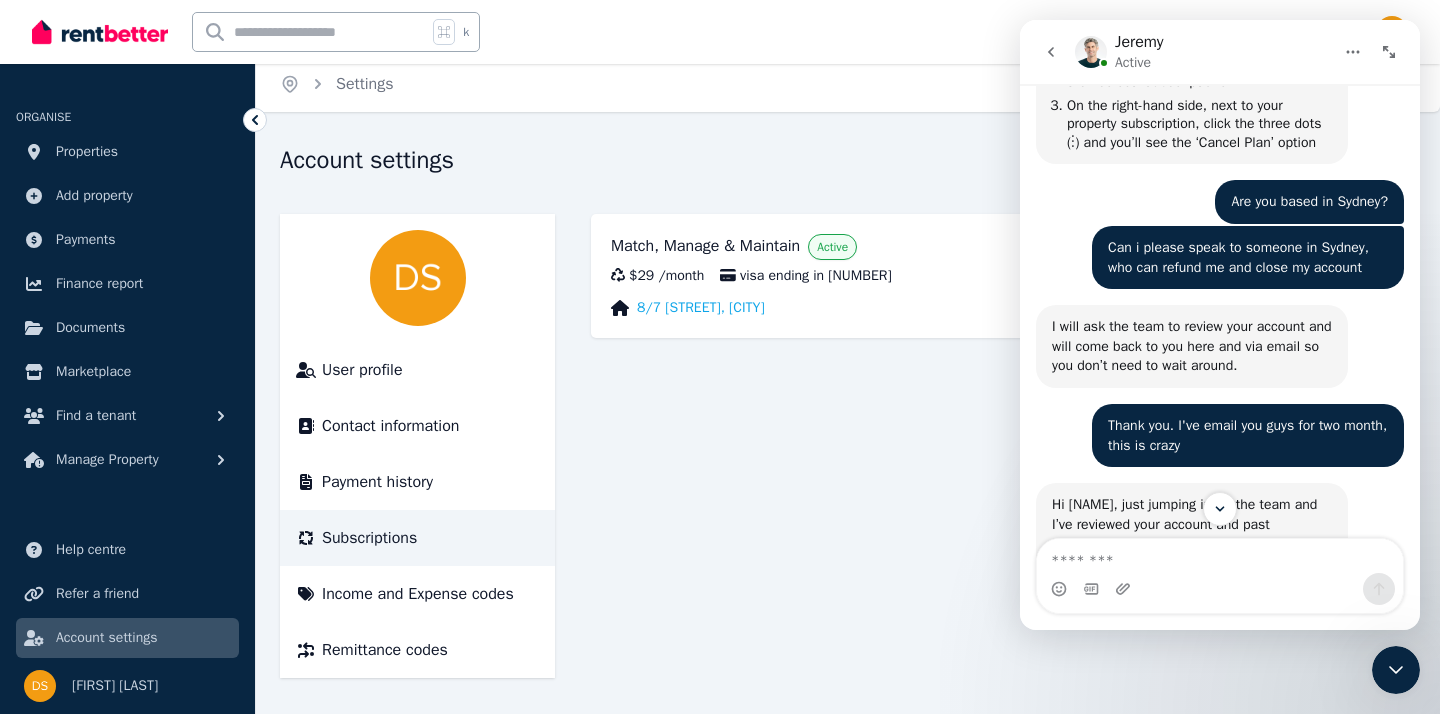 scroll, scrollTop: 1721, scrollLeft: 0, axis: vertical 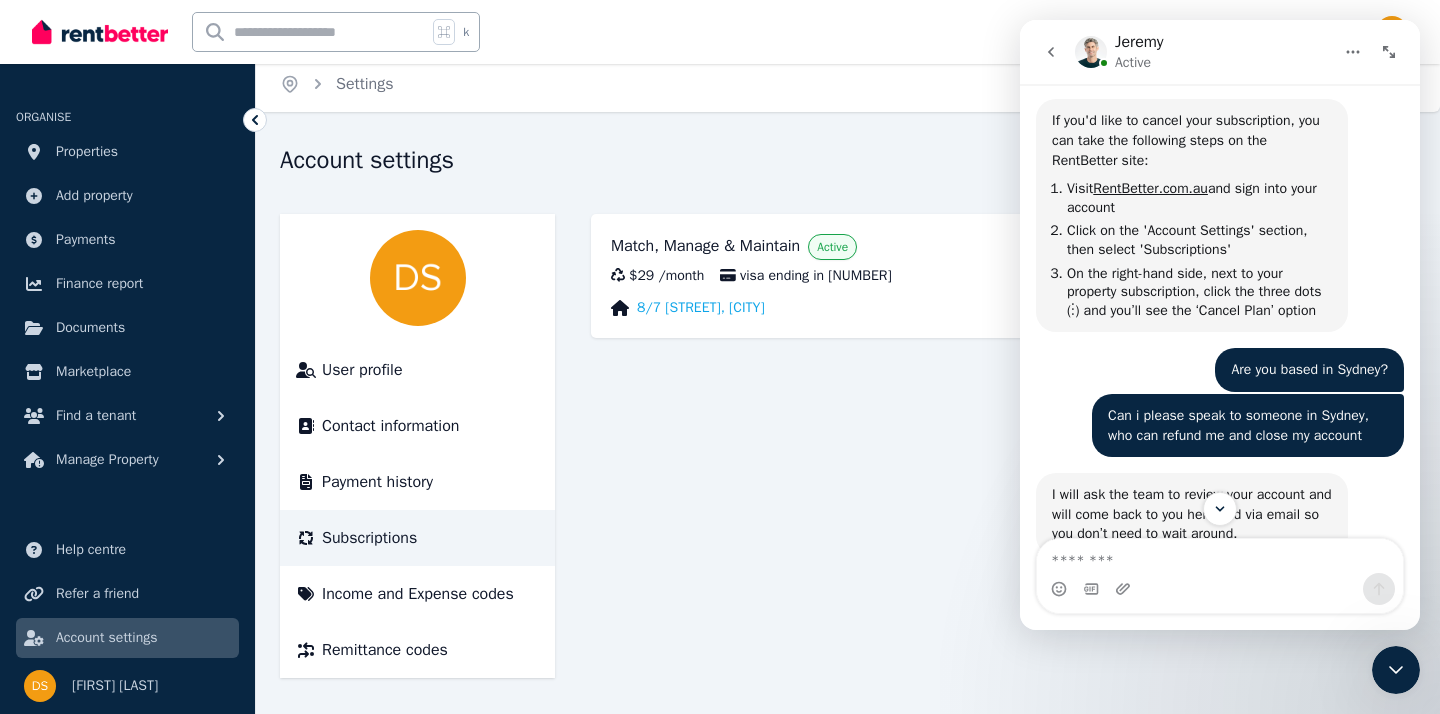 click on "Match, Manage & Maintain Active $29 / month visa ending in [NUMBER] 8/7 [STREET], [CITY]" at bounding box center (1003, 446) 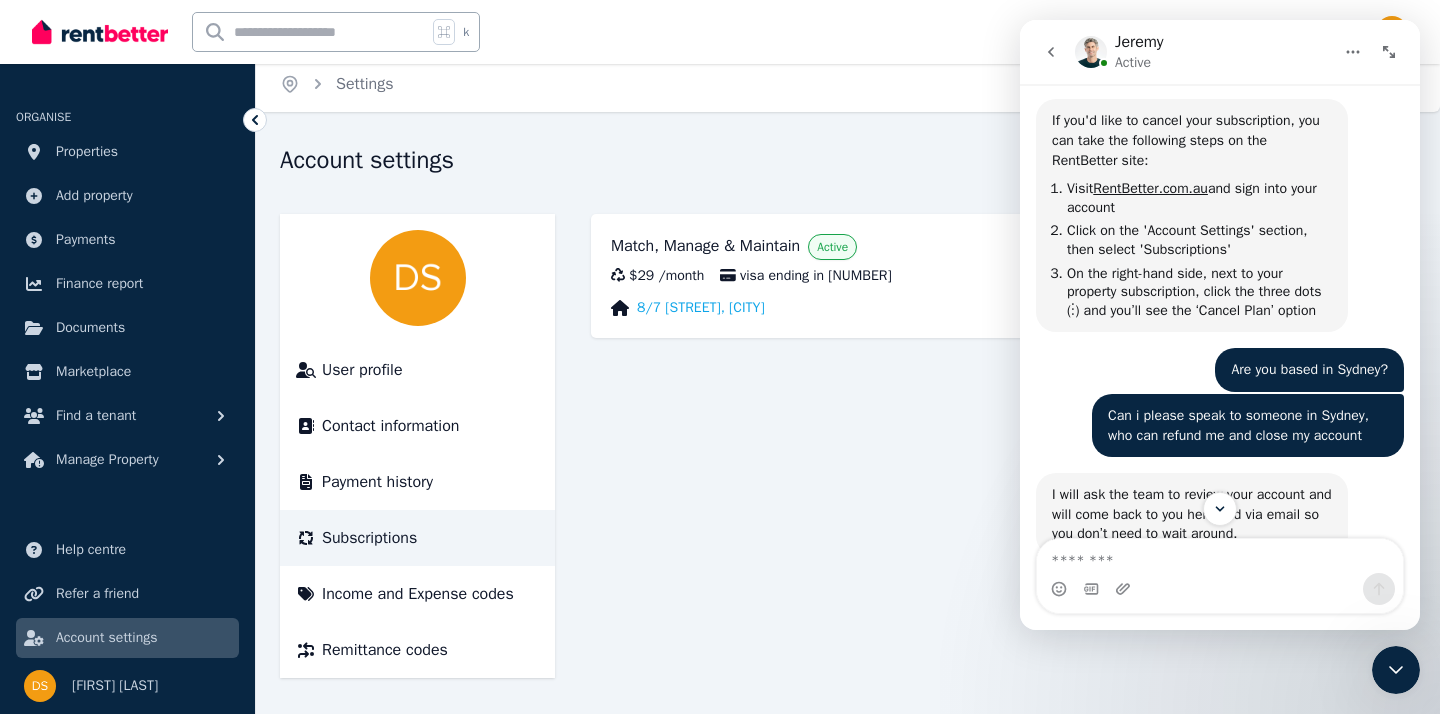 click 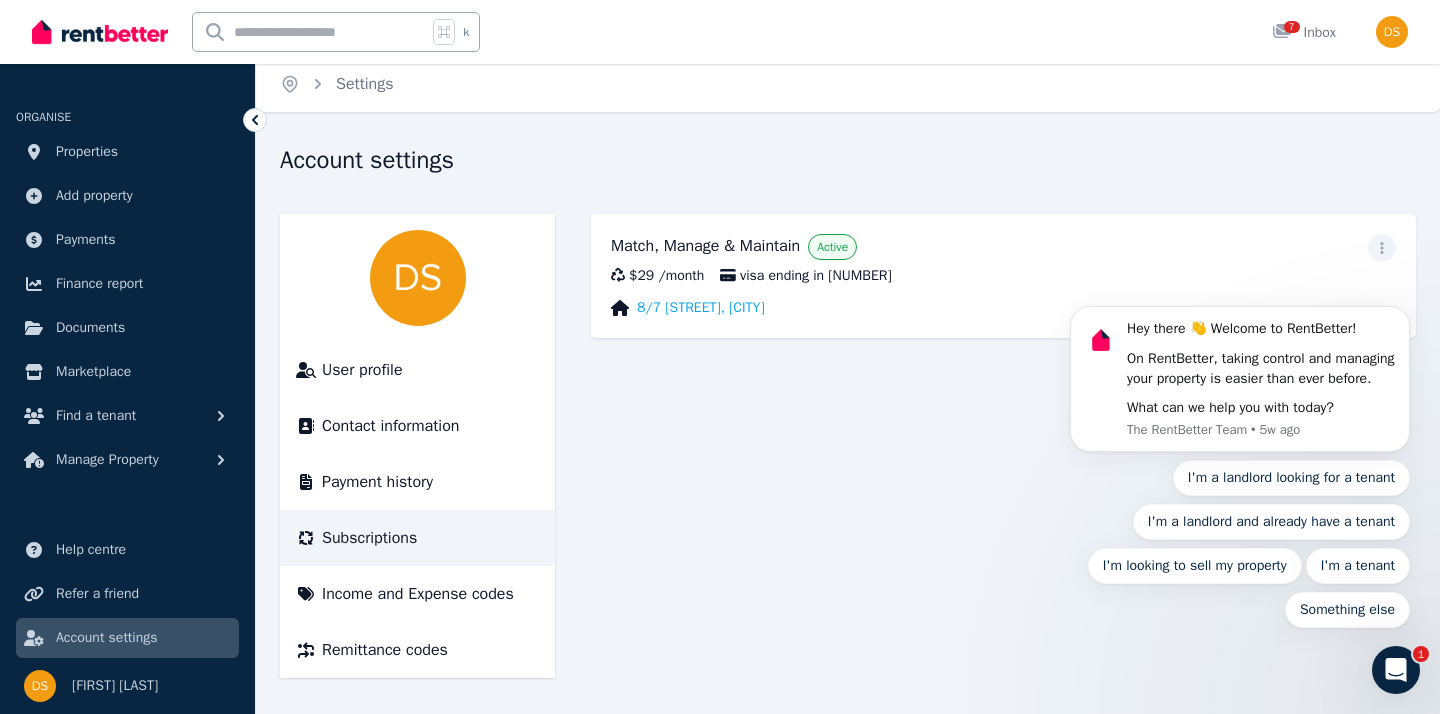 scroll, scrollTop: 0, scrollLeft: 0, axis: both 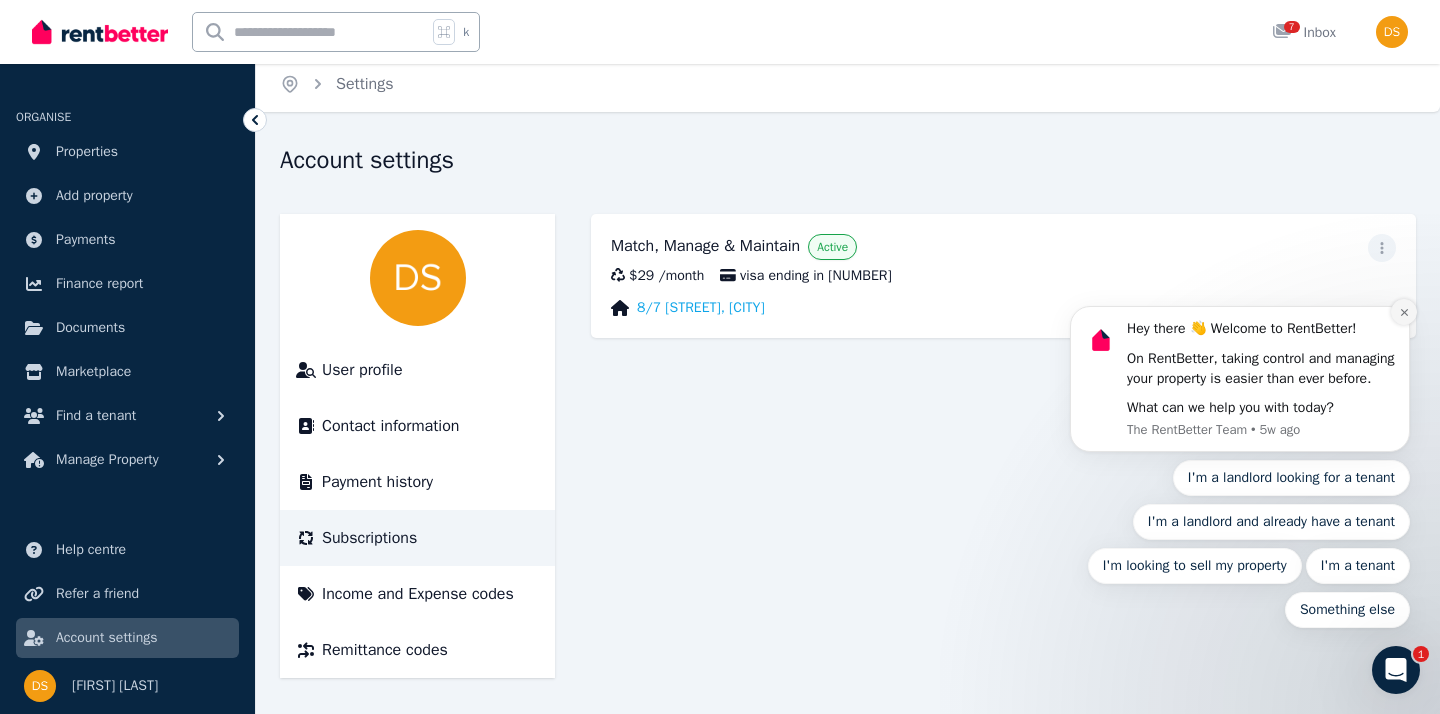 click 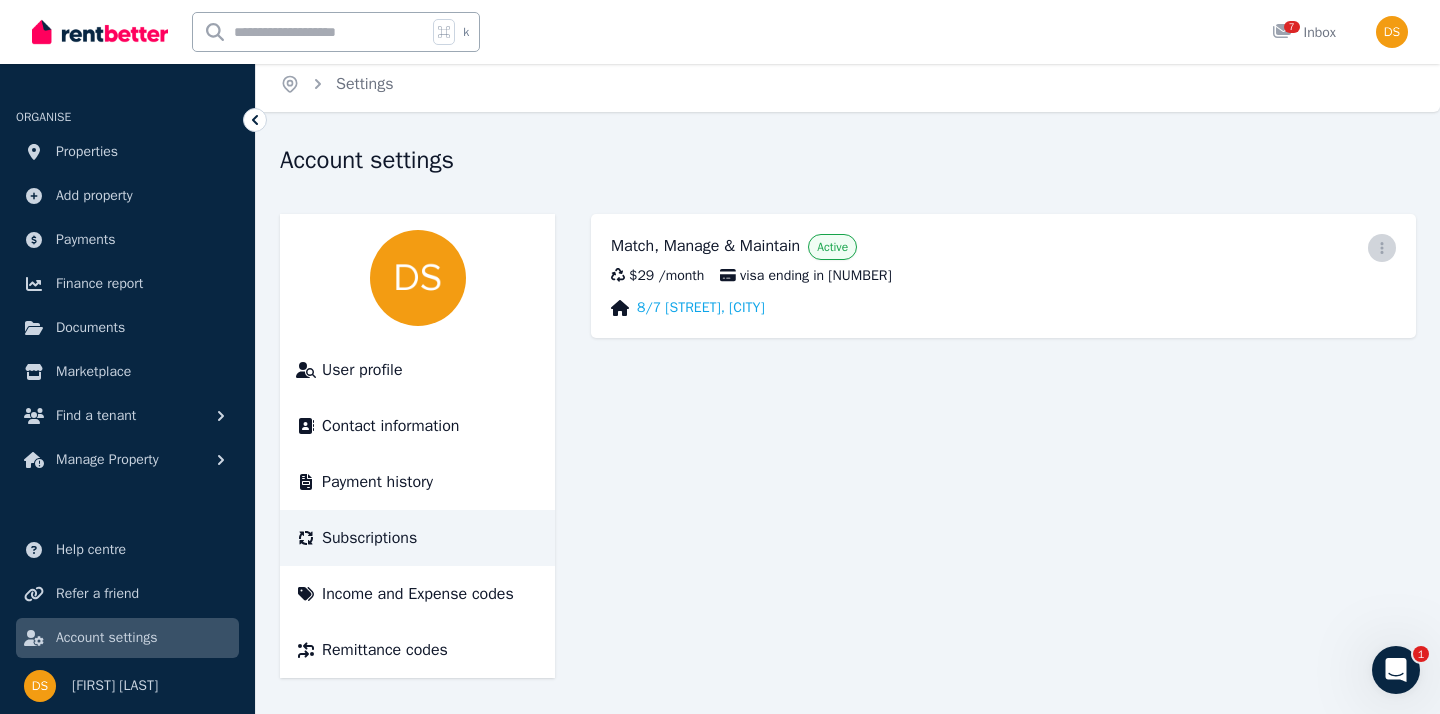 click 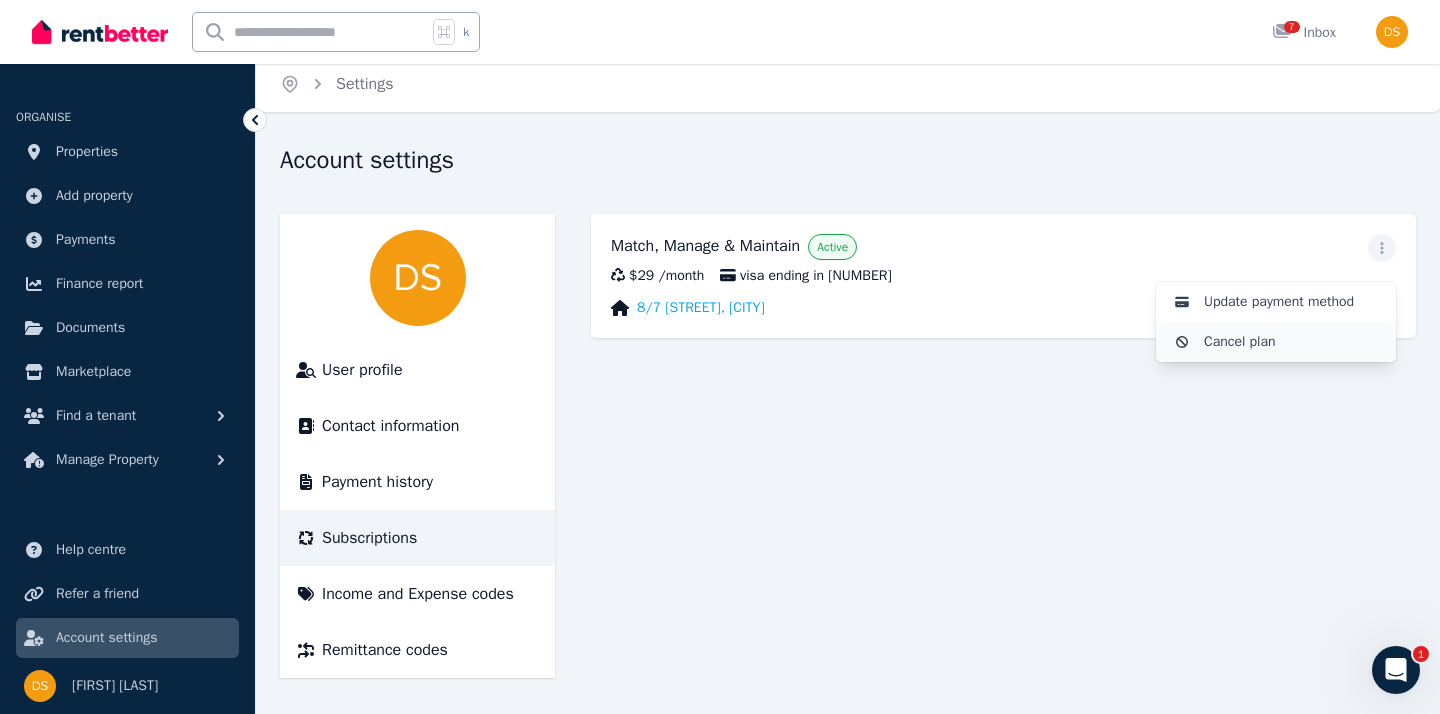 click on "Cancel plan" at bounding box center [1292, 342] 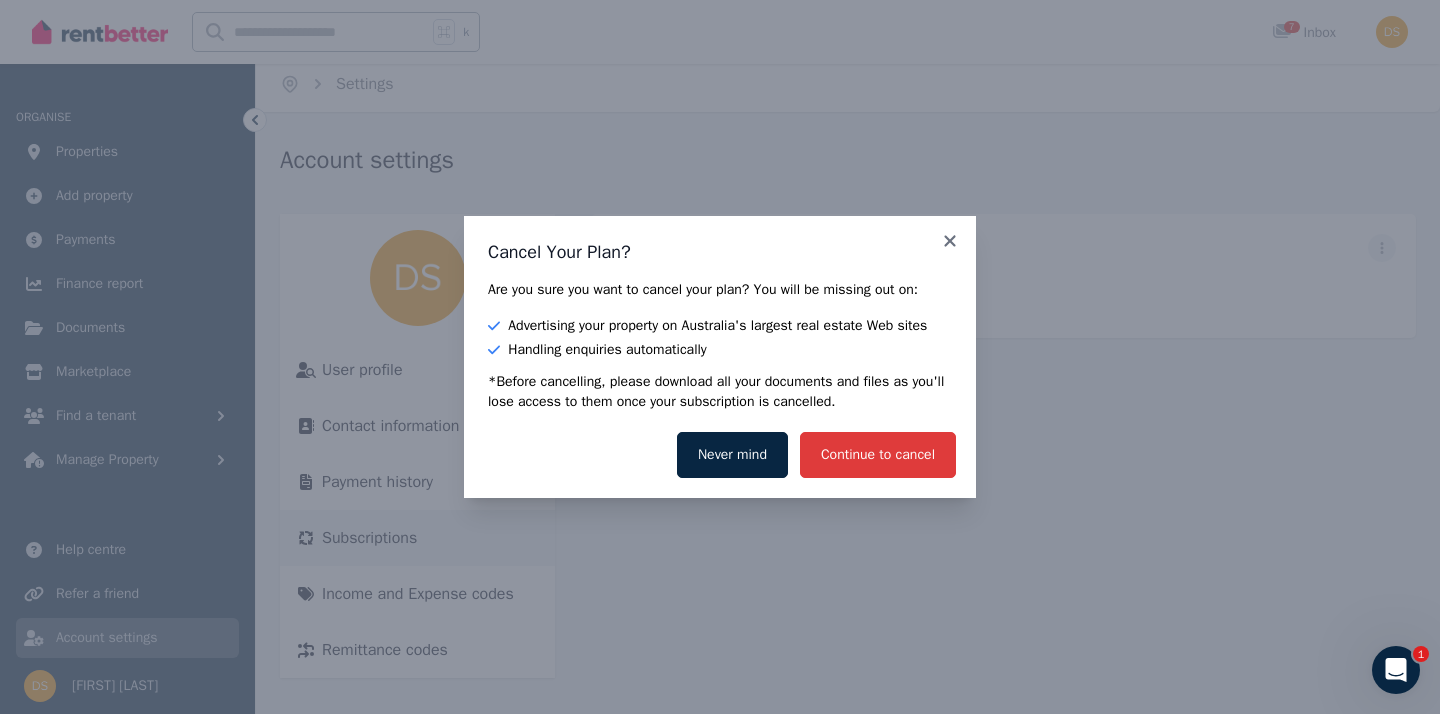click on "Continue to cancel" at bounding box center (878, 455) 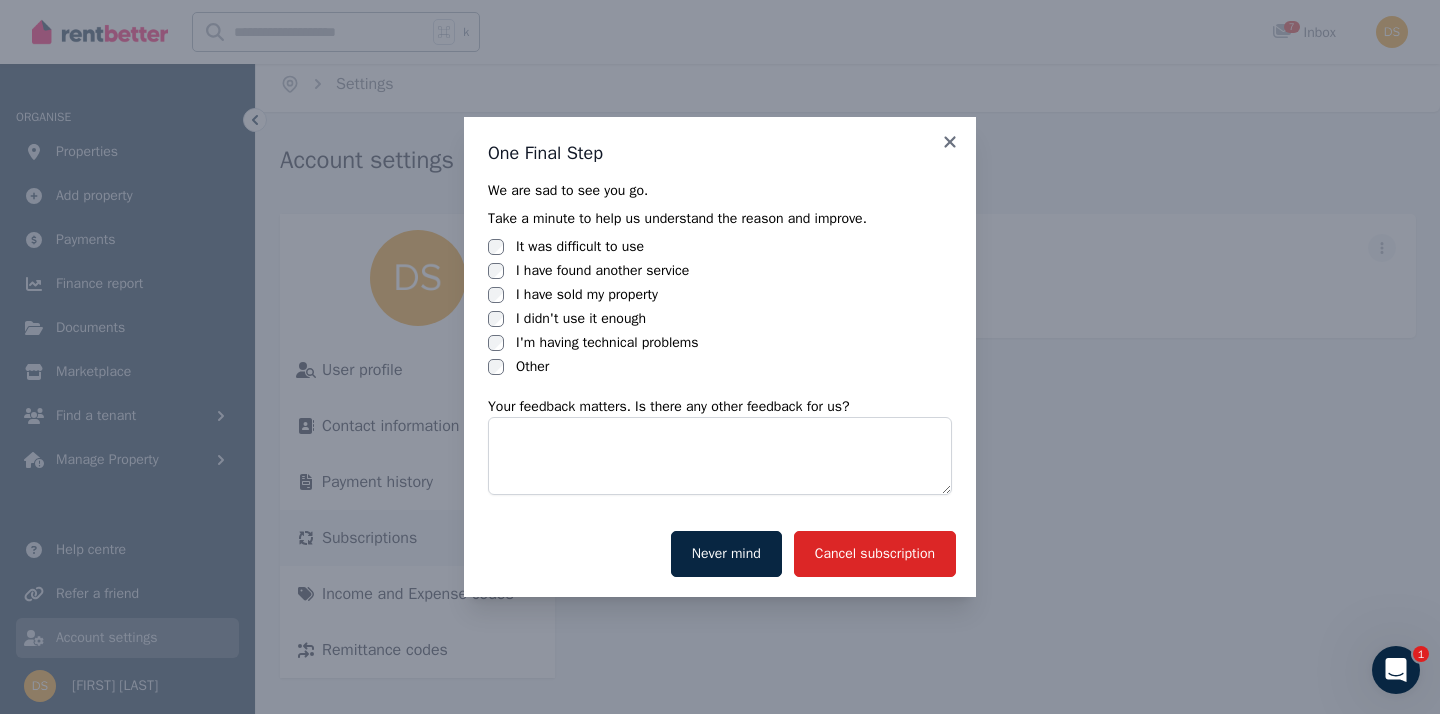 click on "I have found another service" at bounding box center (602, 271) 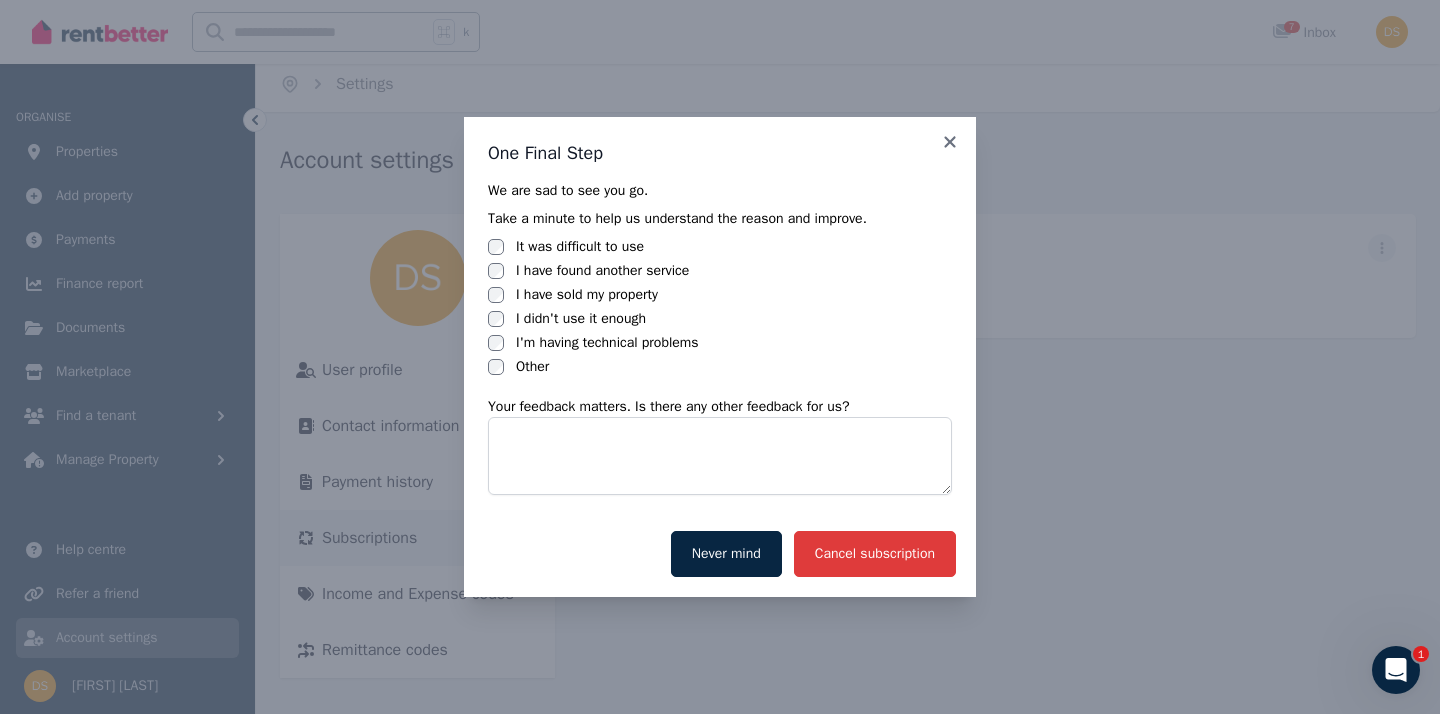 click on "Cancel subscription" at bounding box center (875, 554) 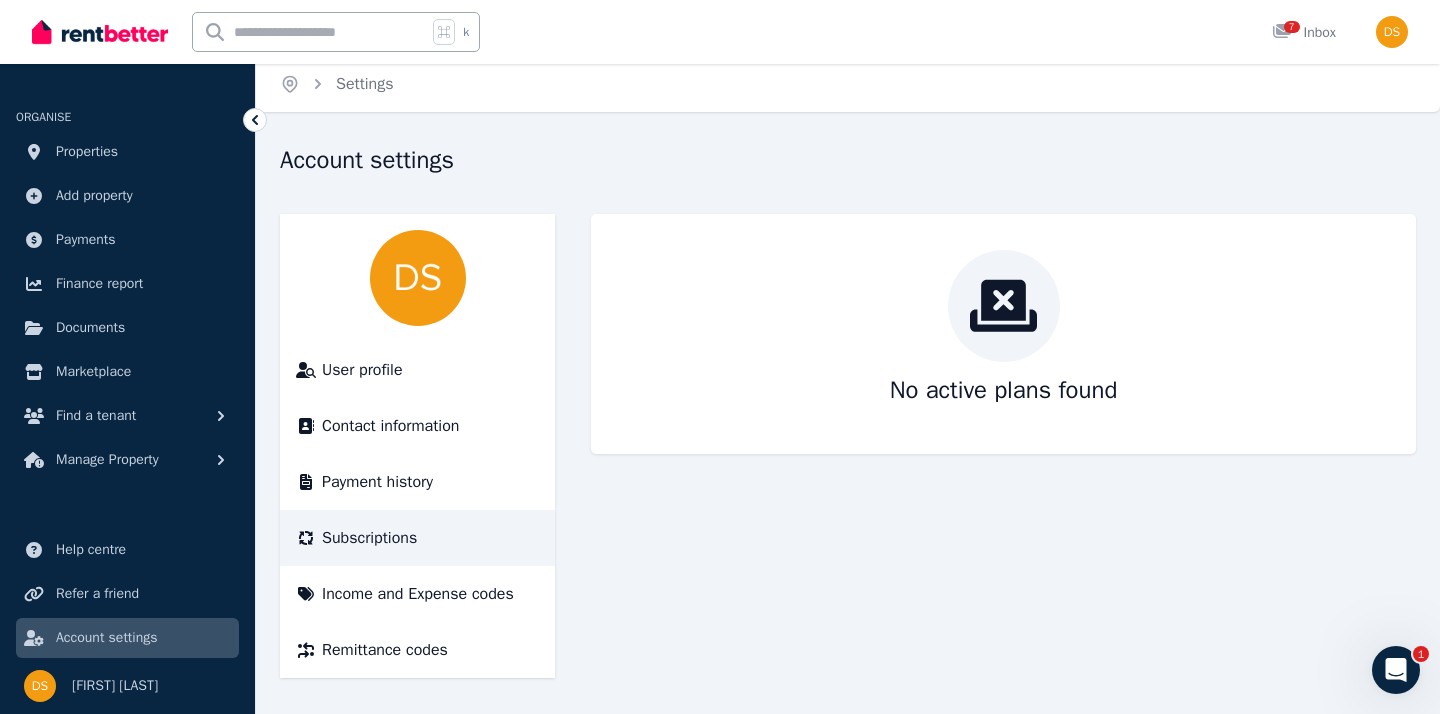 click at bounding box center (1396, 670) 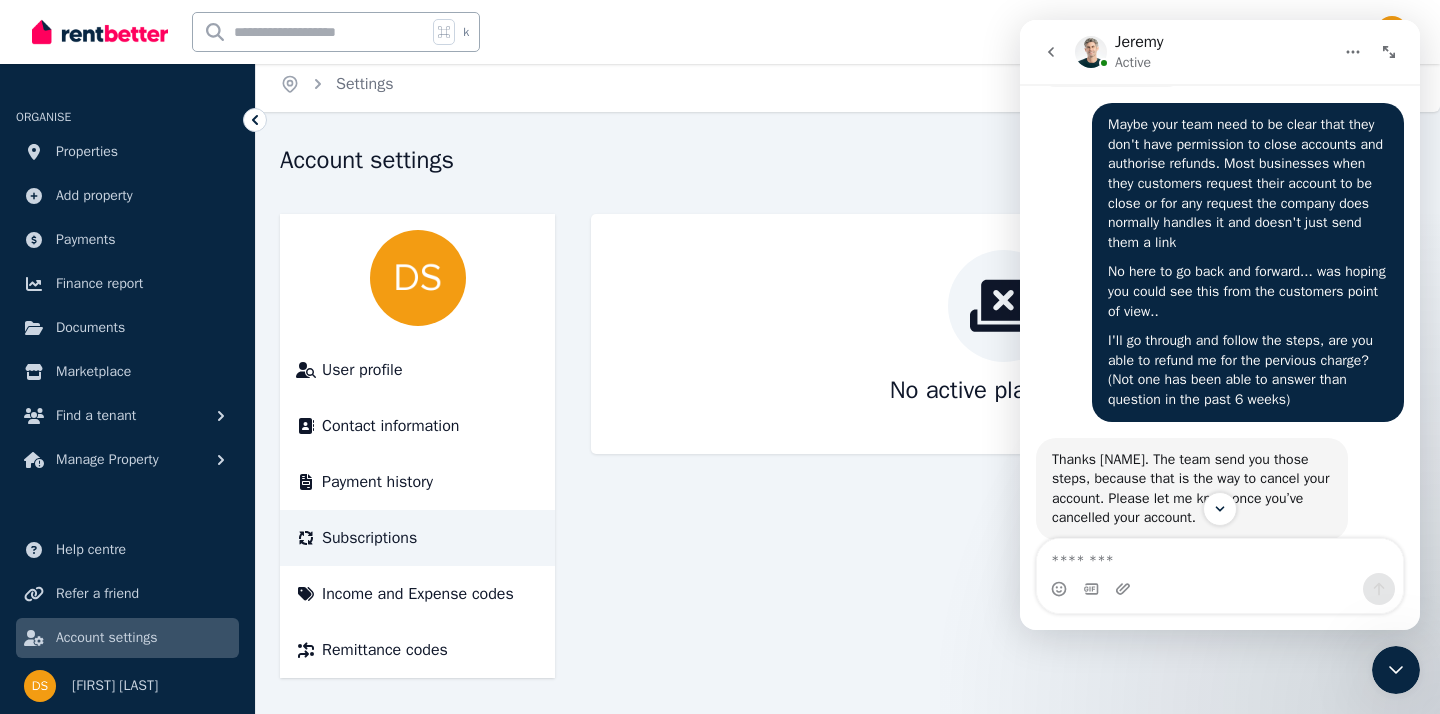scroll, scrollTop: 3397, scrollLeft: 0, axis: vertical 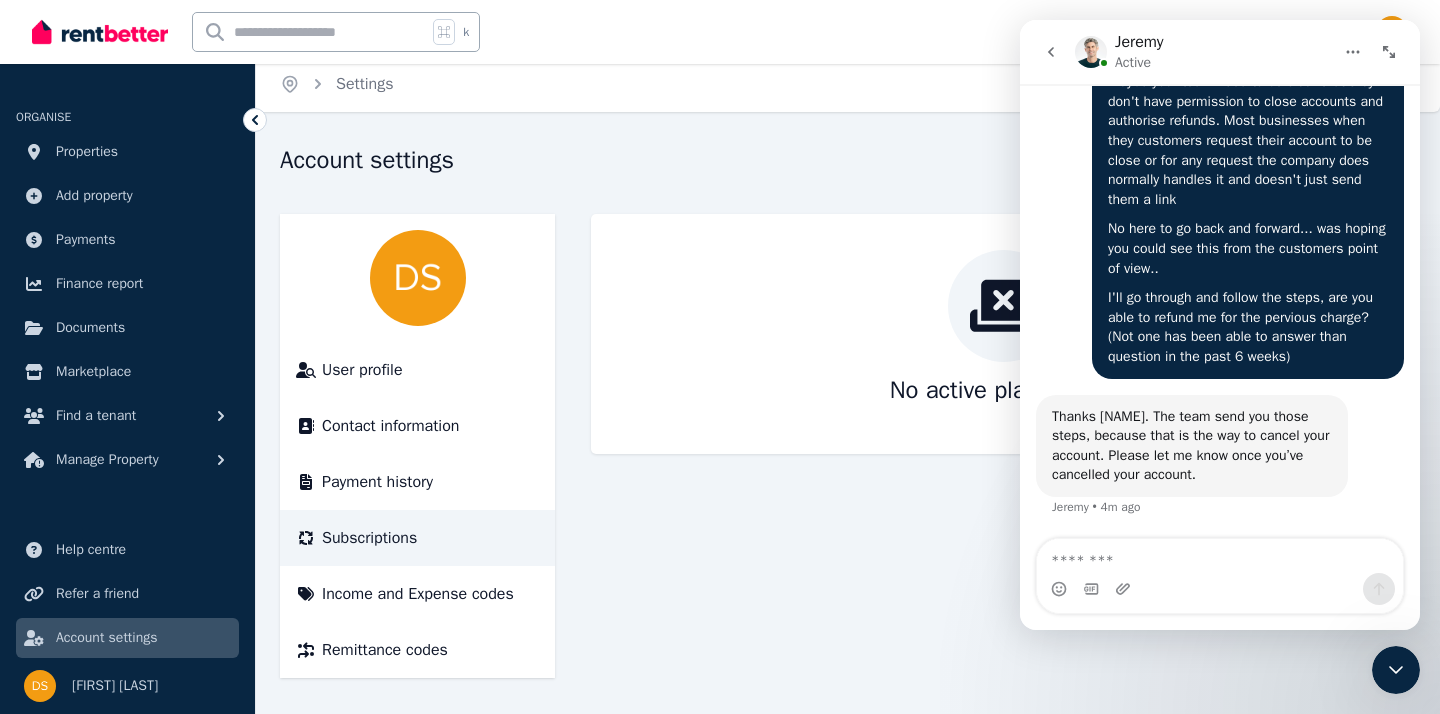 click at bounding box center (1220, 556) 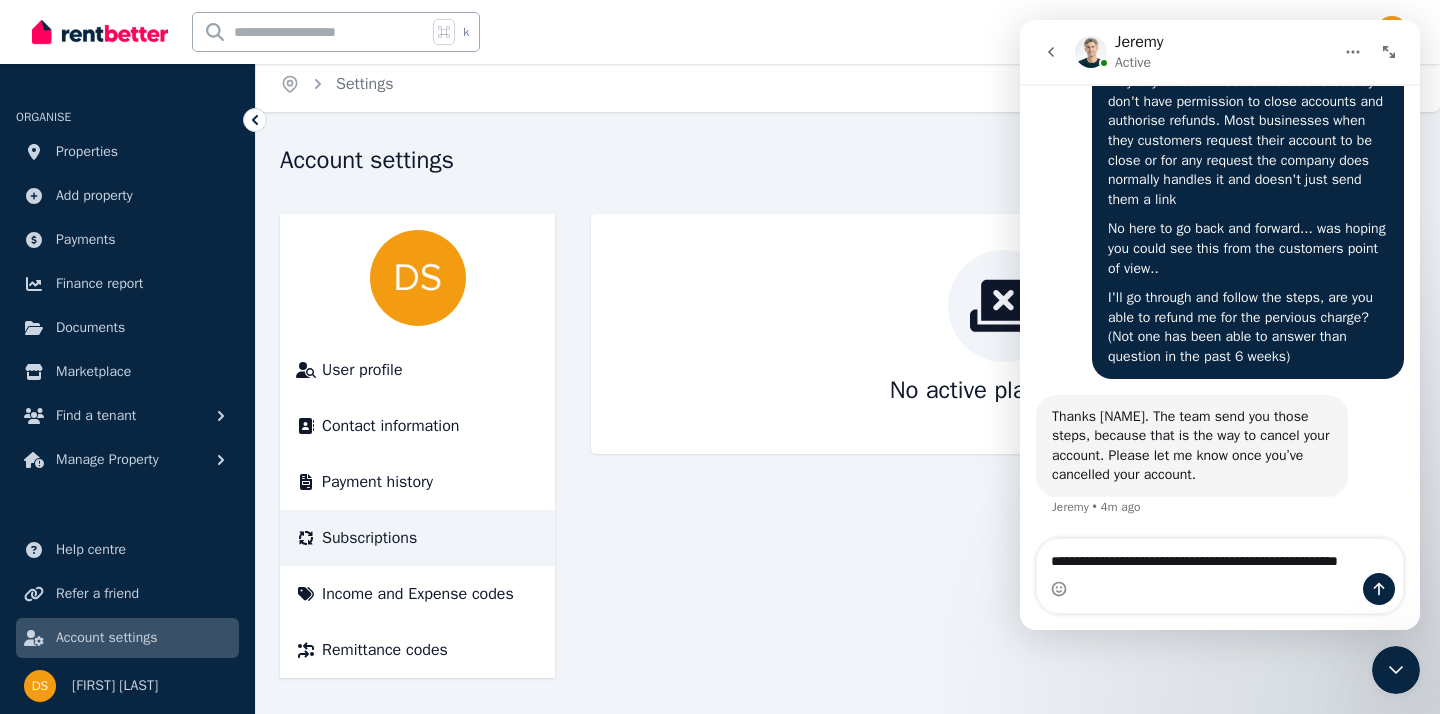 scroll, scrollTop: 3417, scrollLeft: 0, axis: vertical 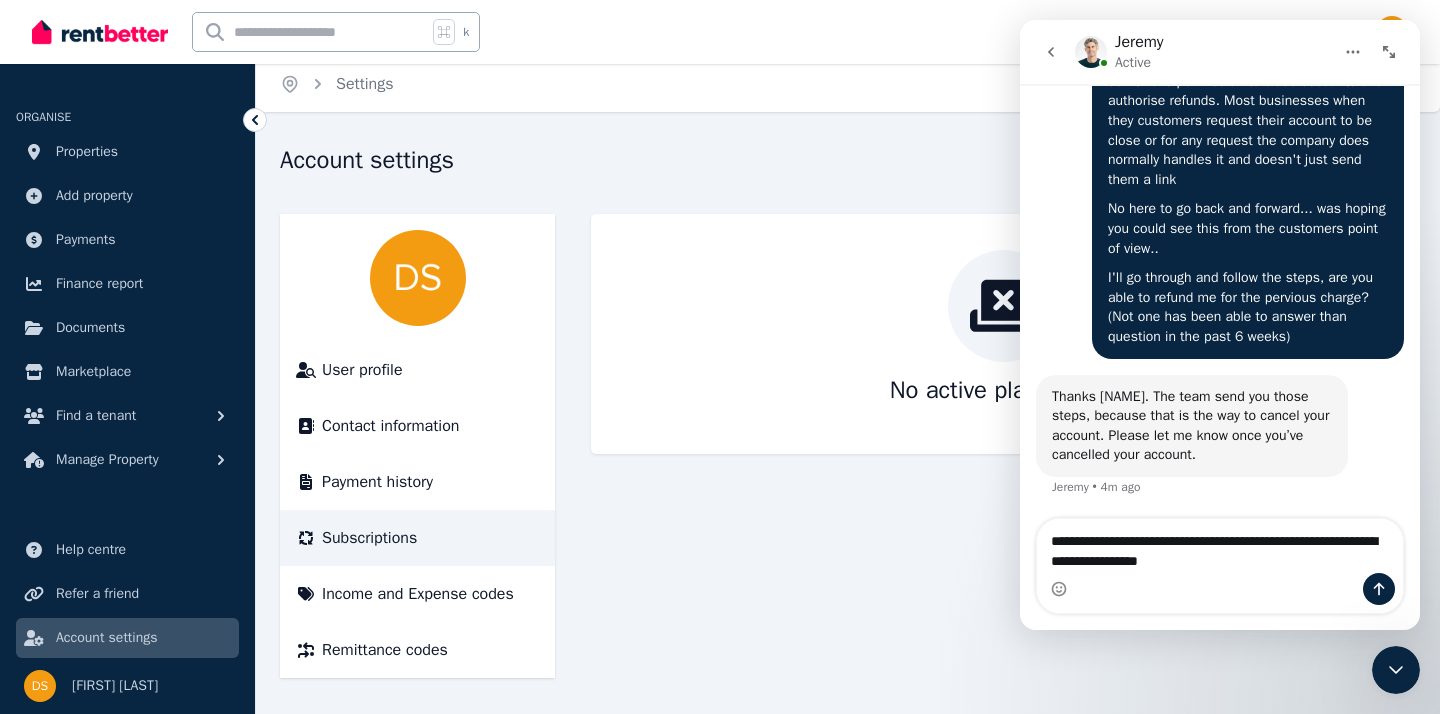 type on "**********" 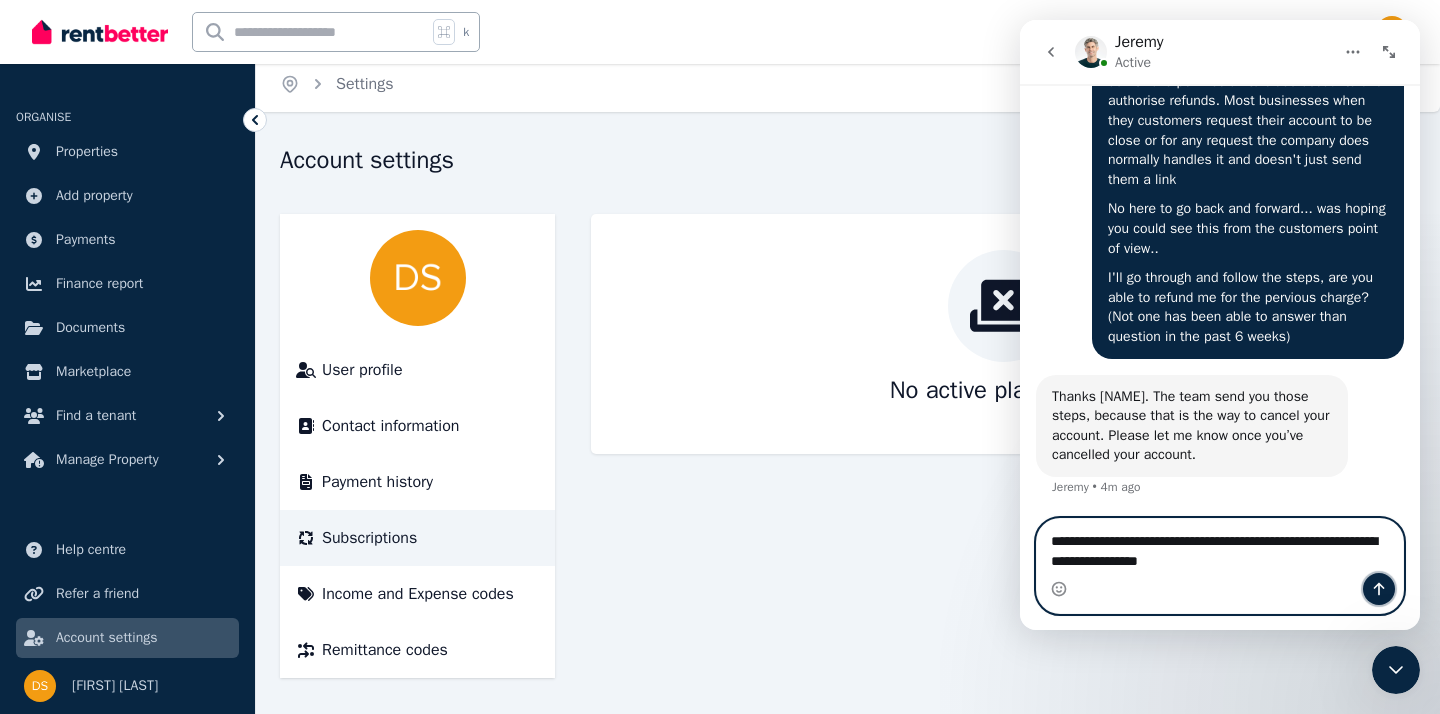 click at bounding box center (1379, 589) 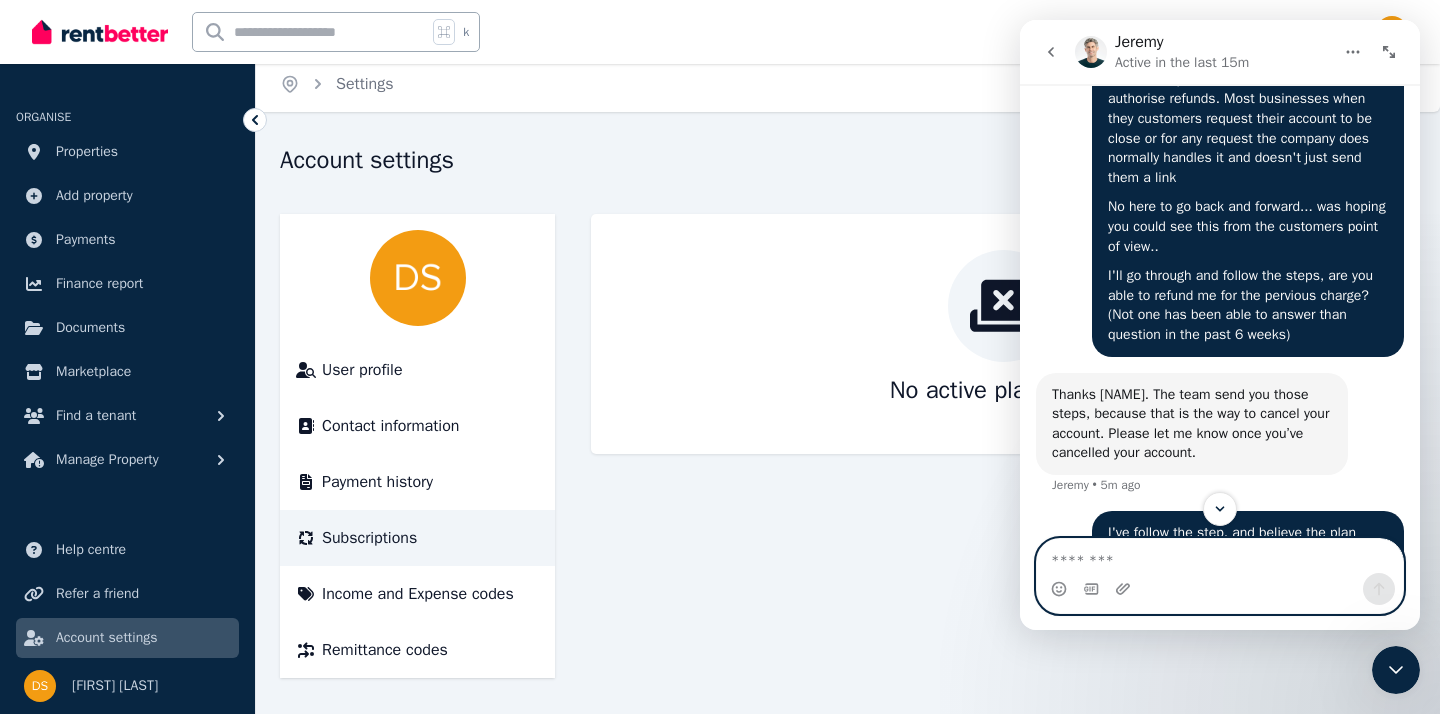 scroll, scrollTop: 3476, scrollLeft: 0, axis: vertical 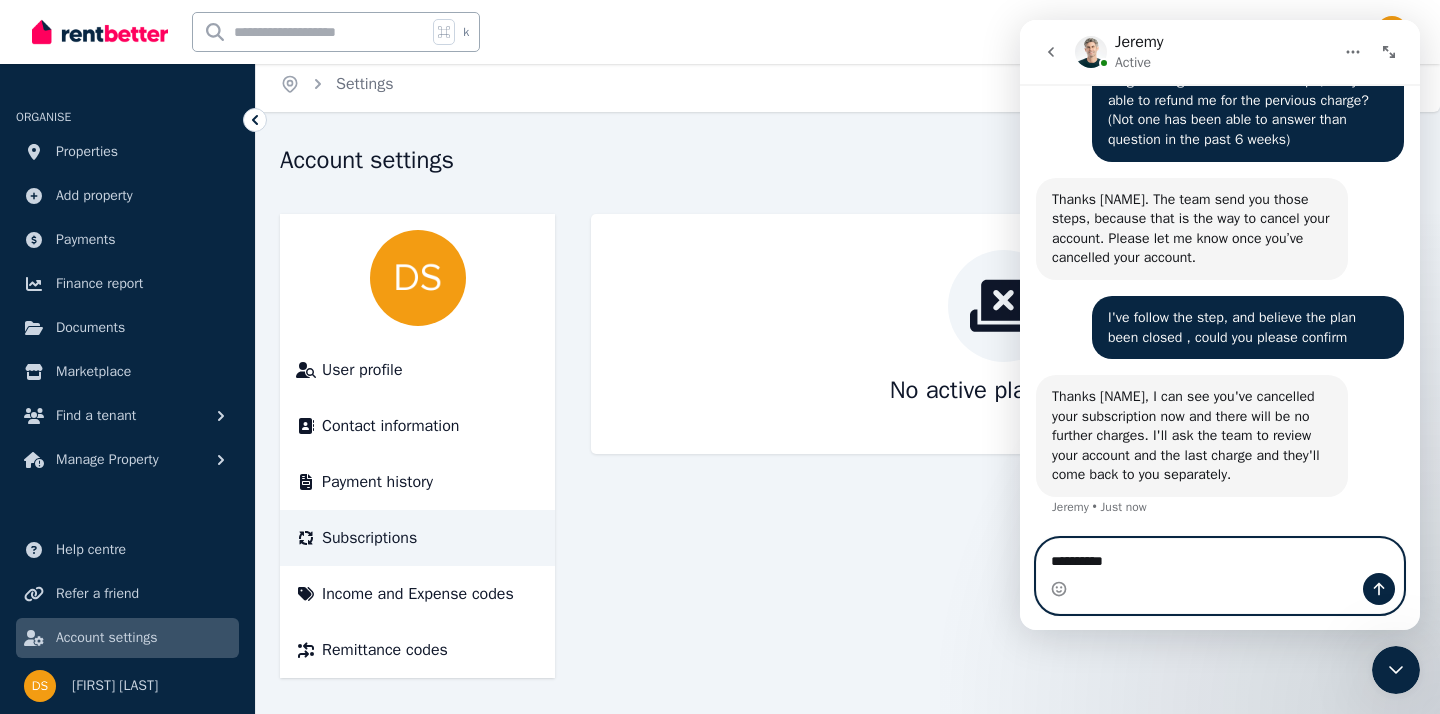 type on "**********" 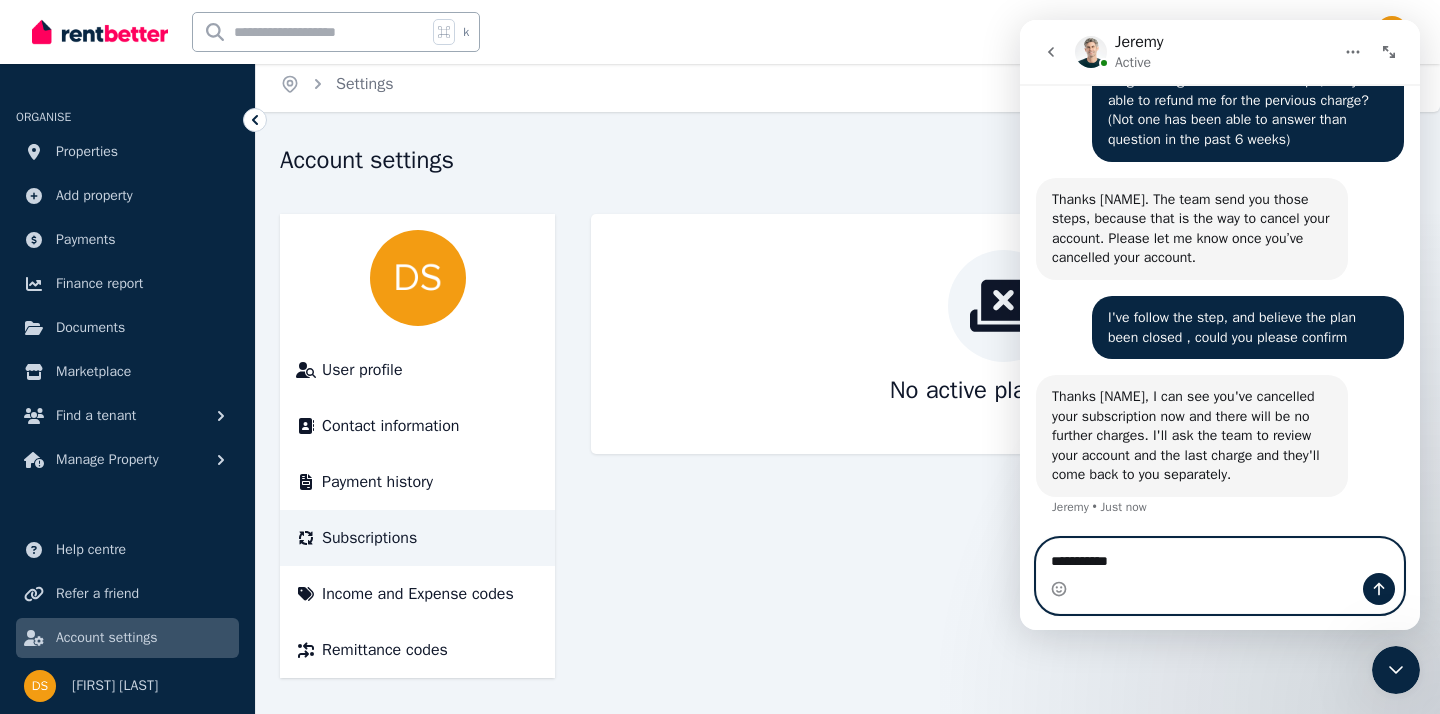 type 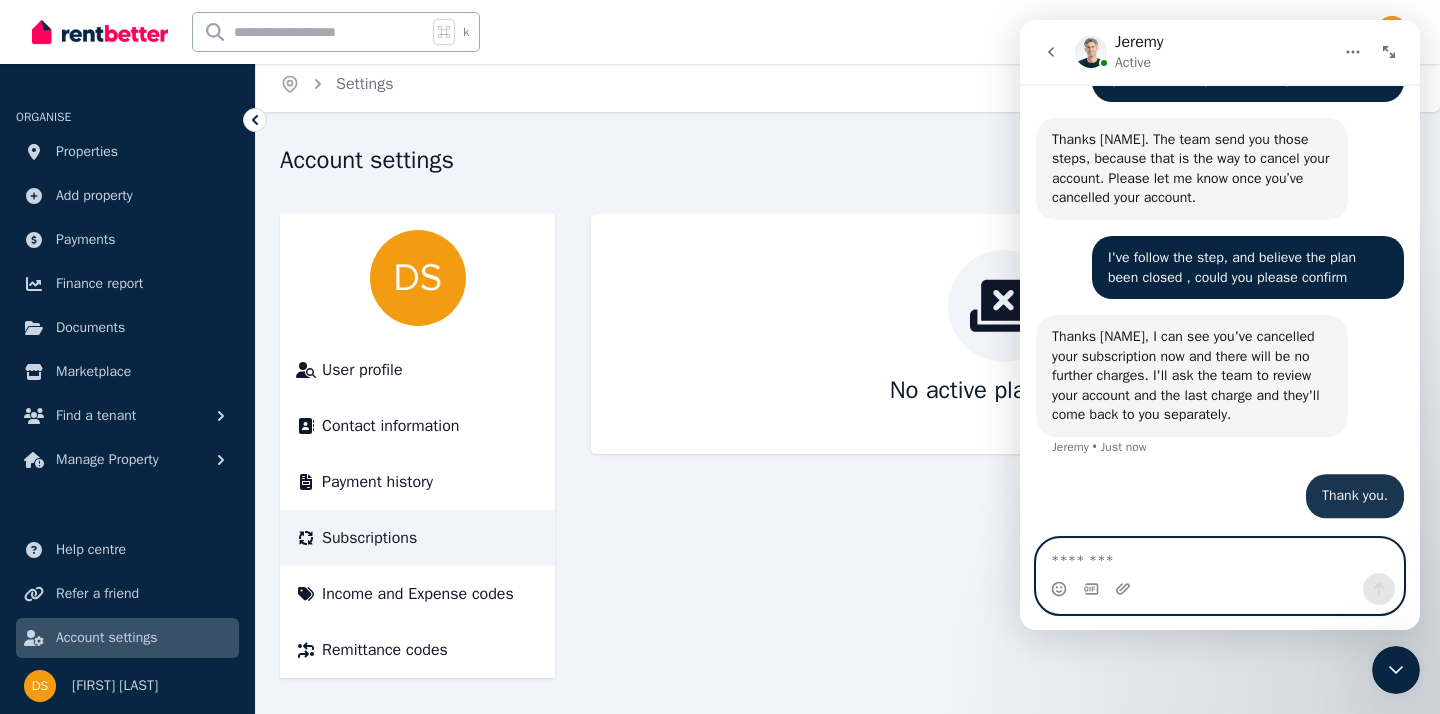 scroll, scrollTop: 3674, scrollLeft: 0, axis: vertical 